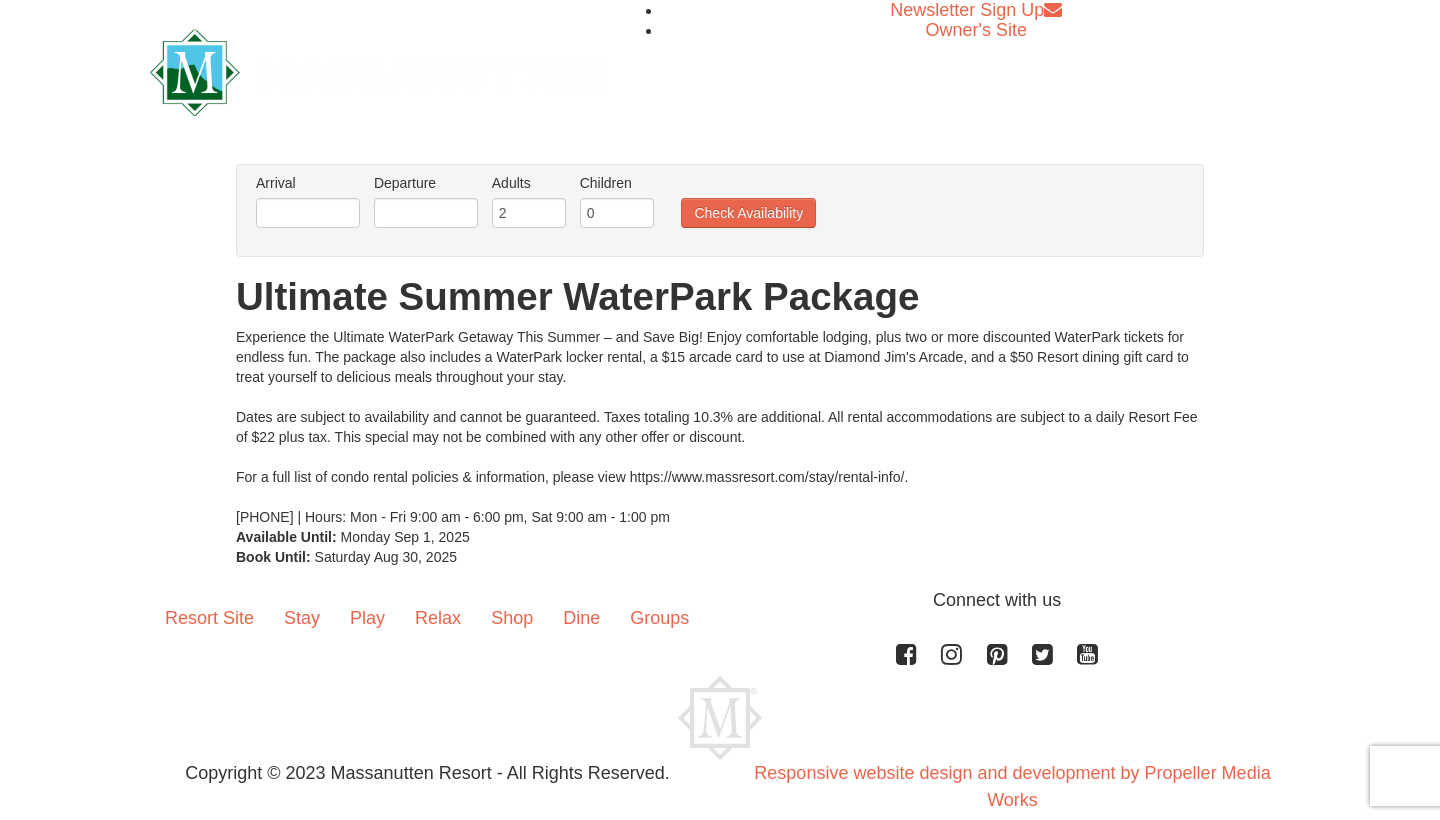 scroll, scrollTop: 0, scrollLeft: 0, axis: both 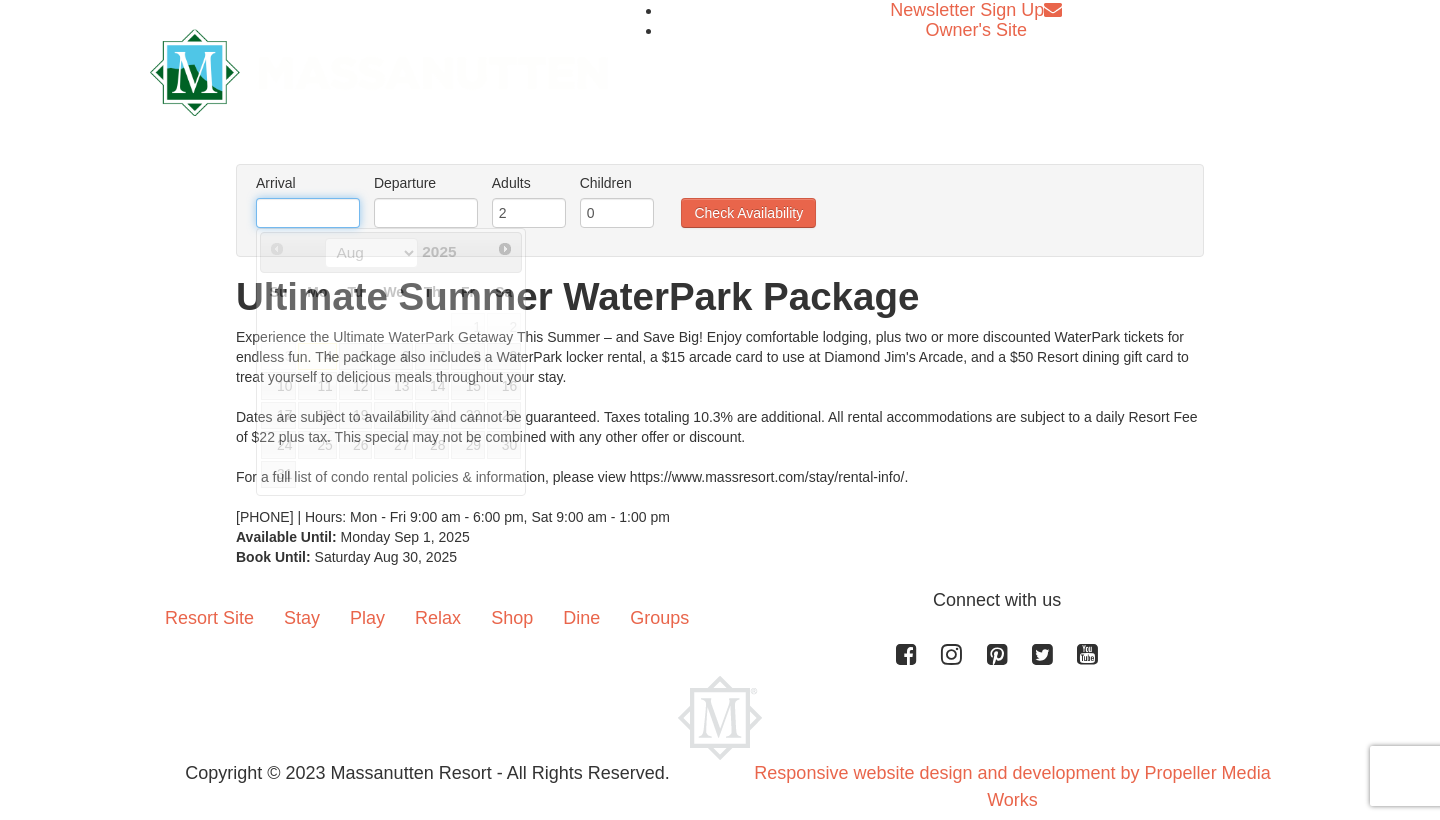 click at bounding box center [308, 213] 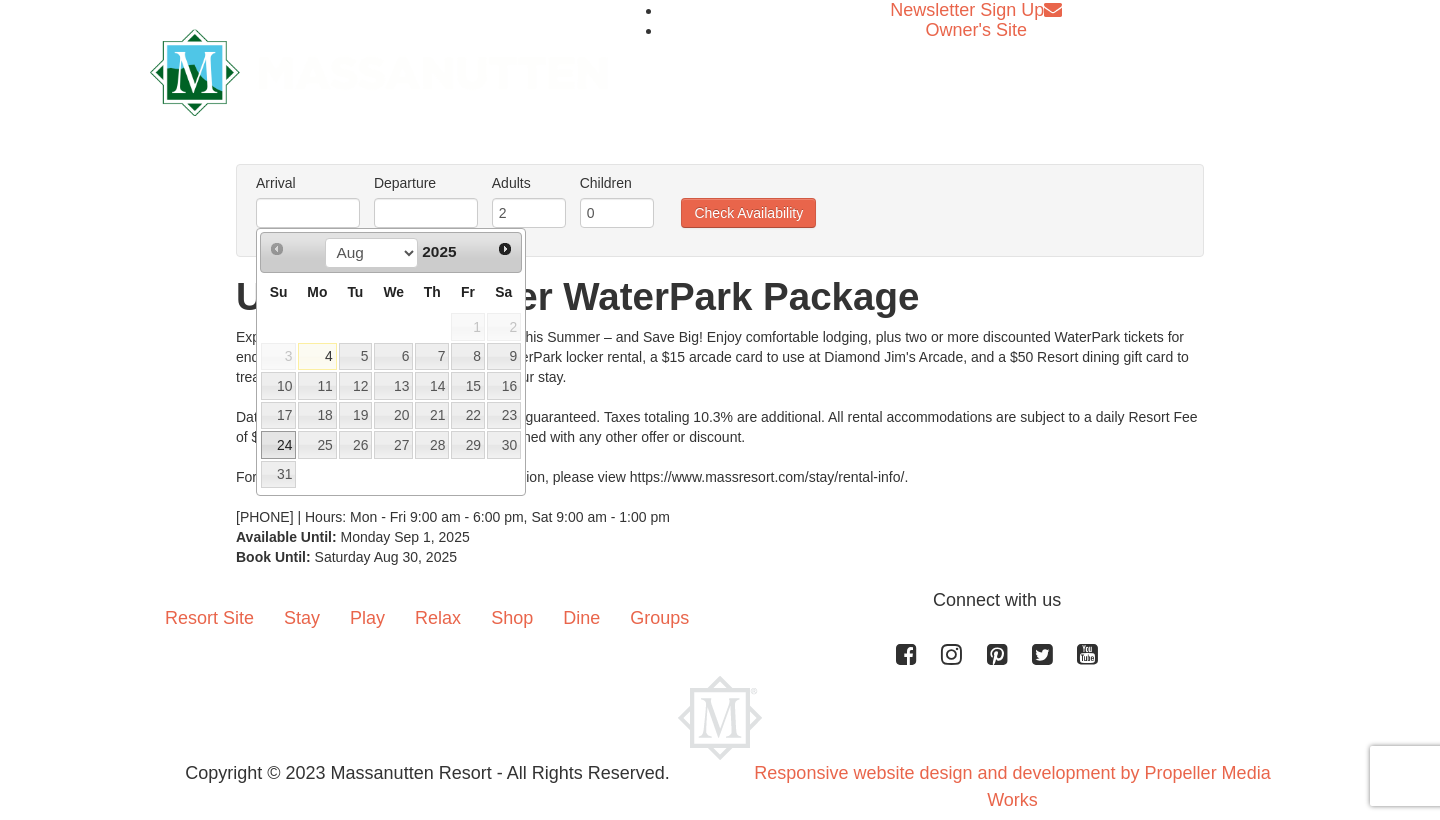 click on "24" at bounding box center (278, 445) 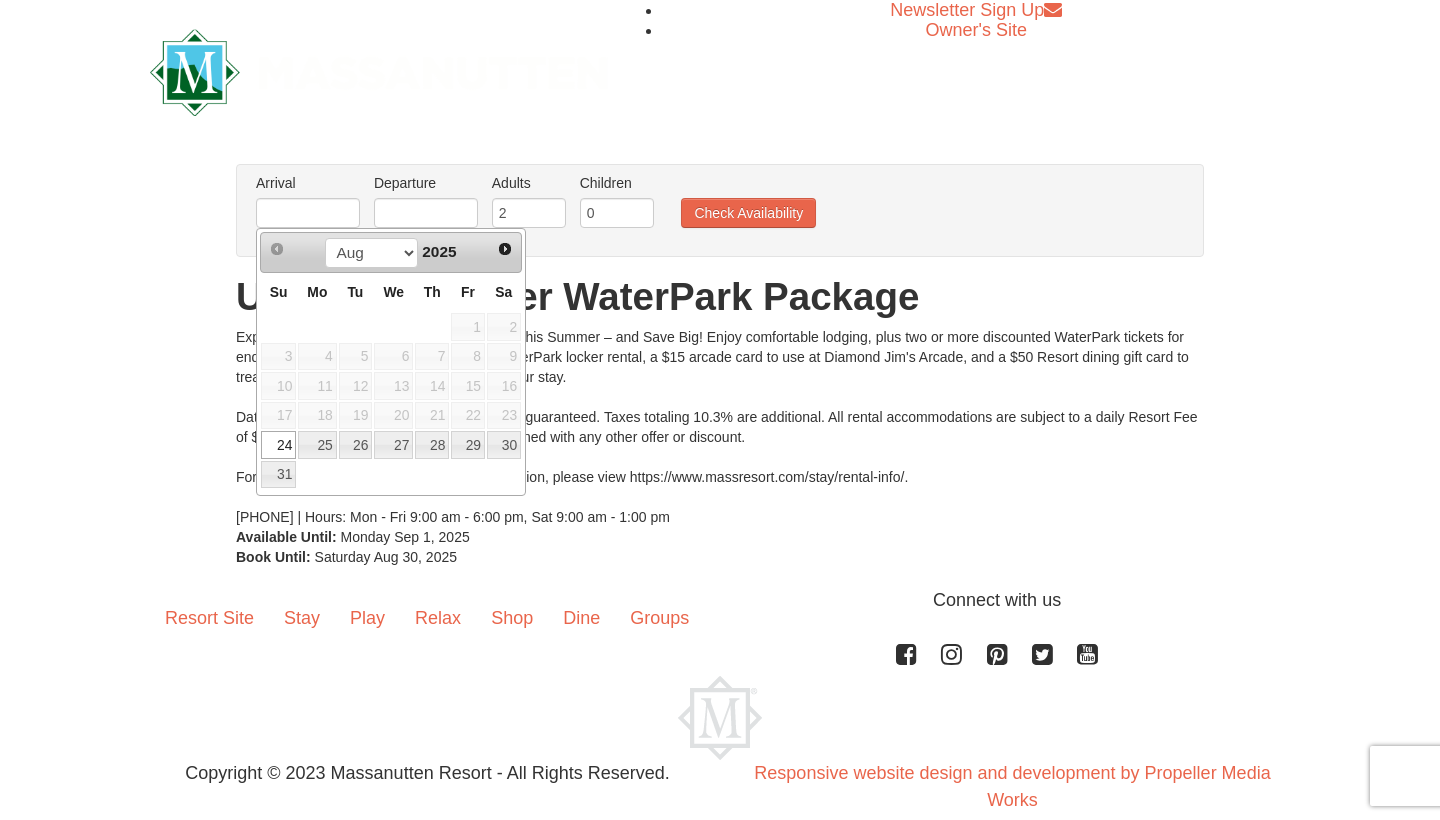 type on "08/24/2025" 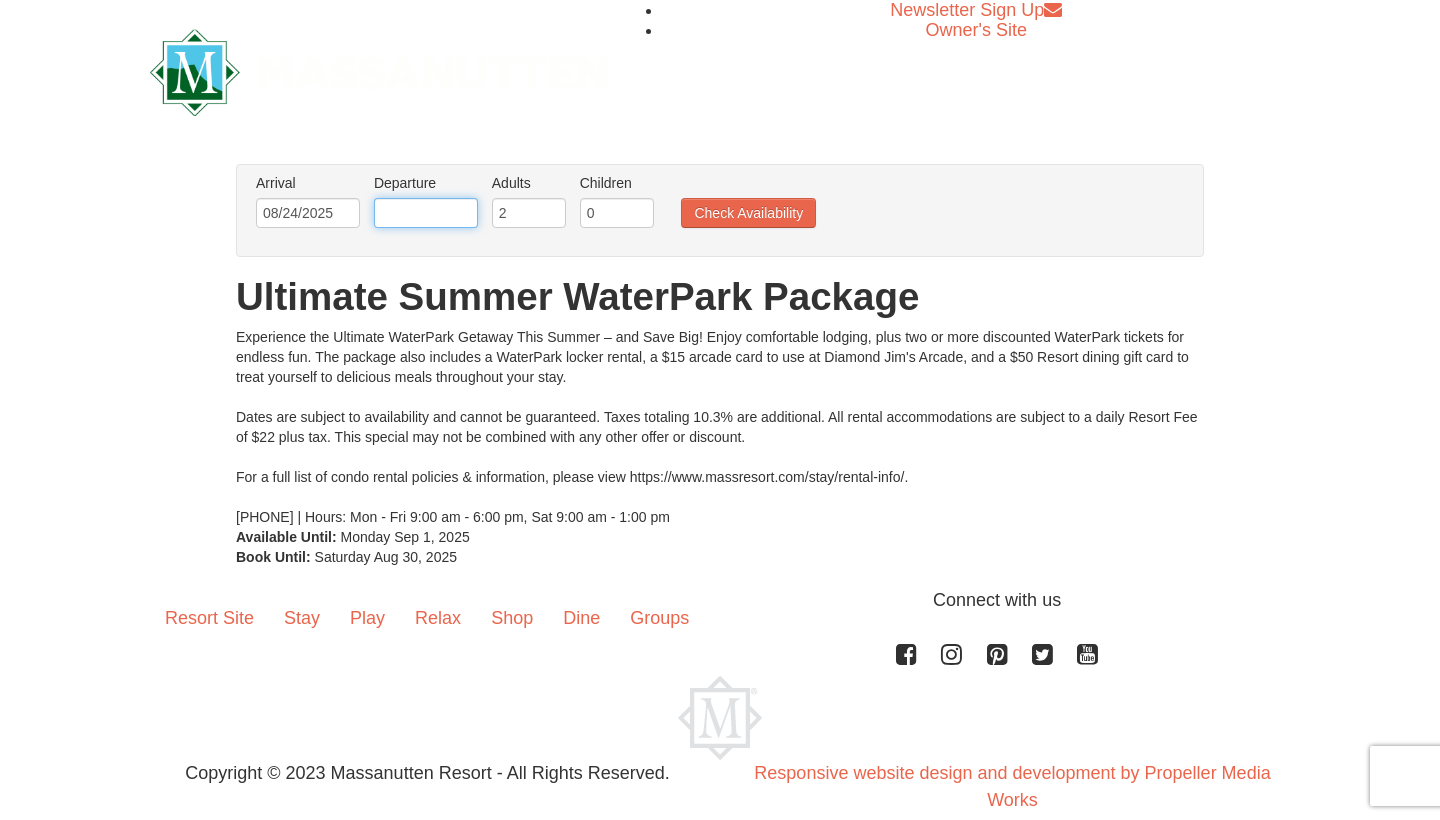 click at bounding box center [426, 213] 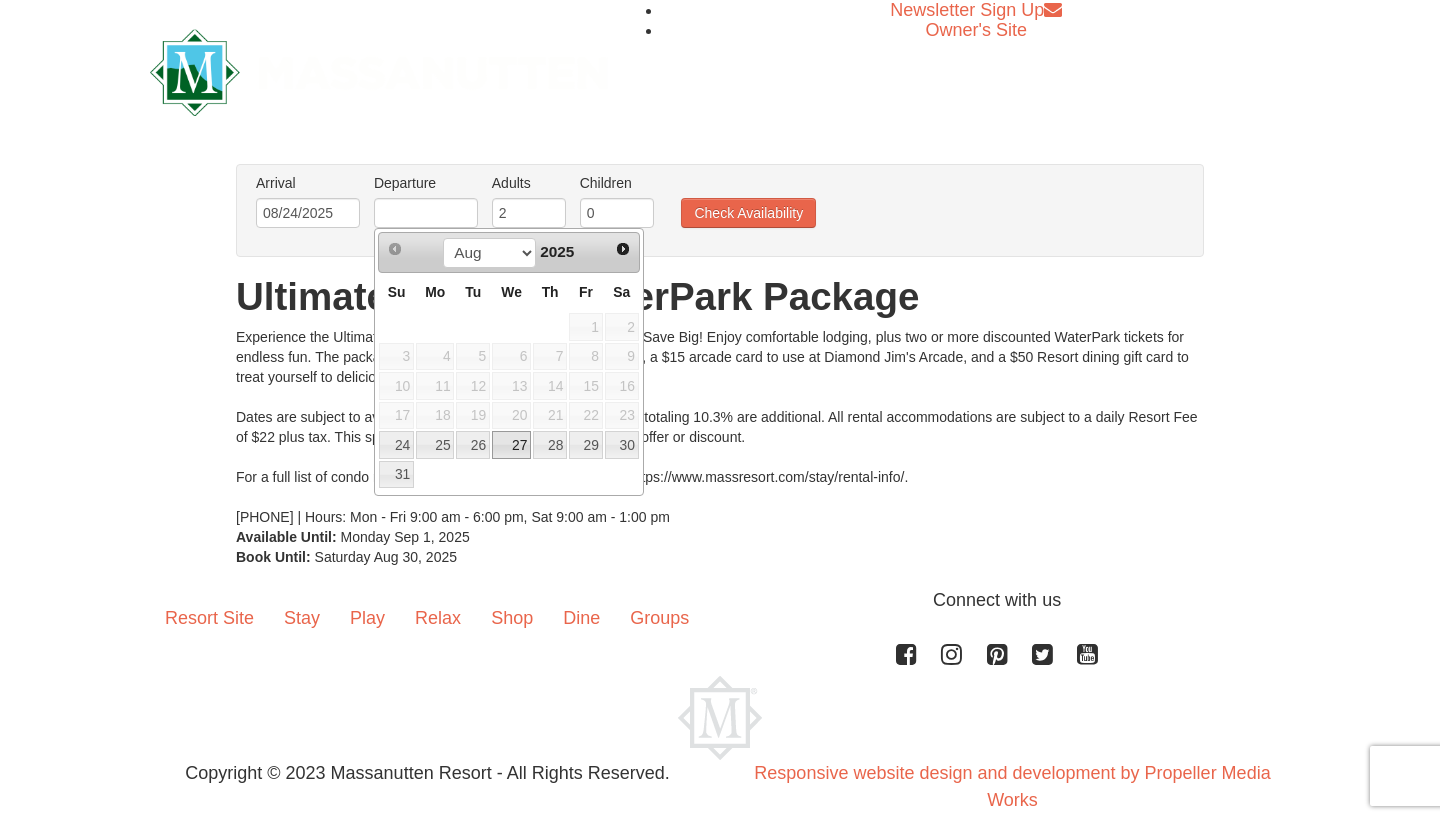 click on "27" at bounding box center [511, 445] 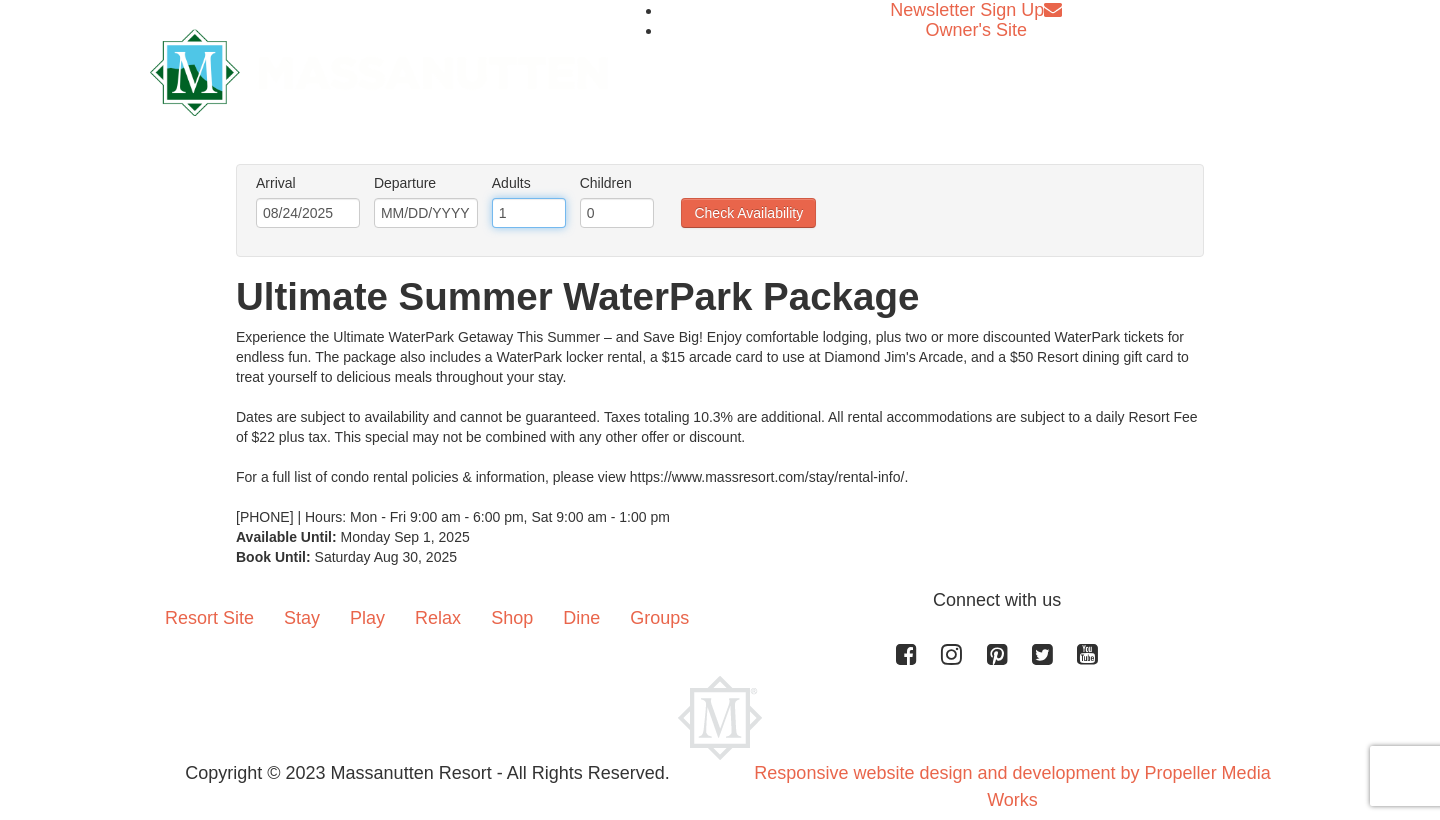 click on "1" at bounding box center [529, 213] 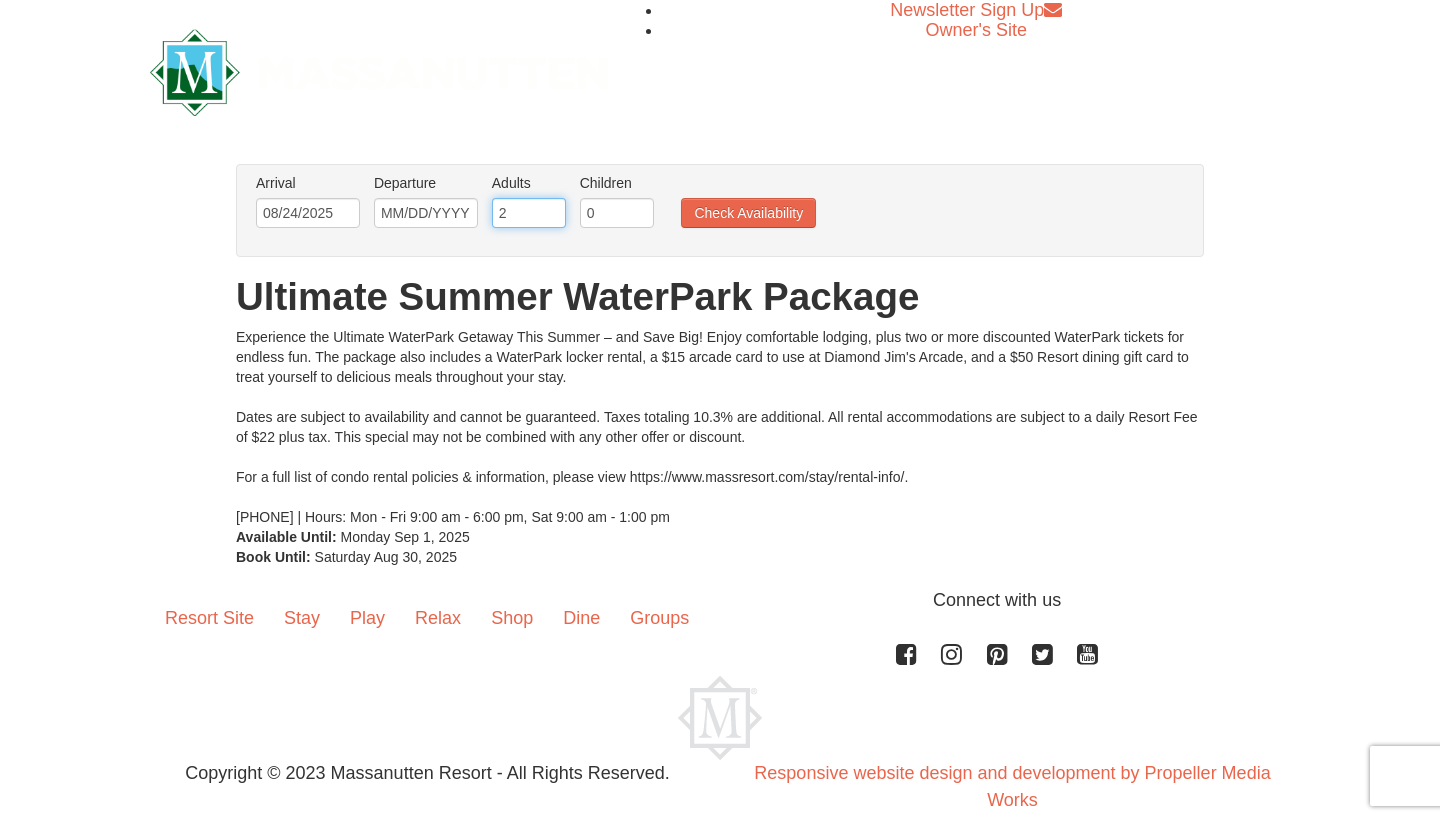 click on "2" at bounding box center (529, 213) 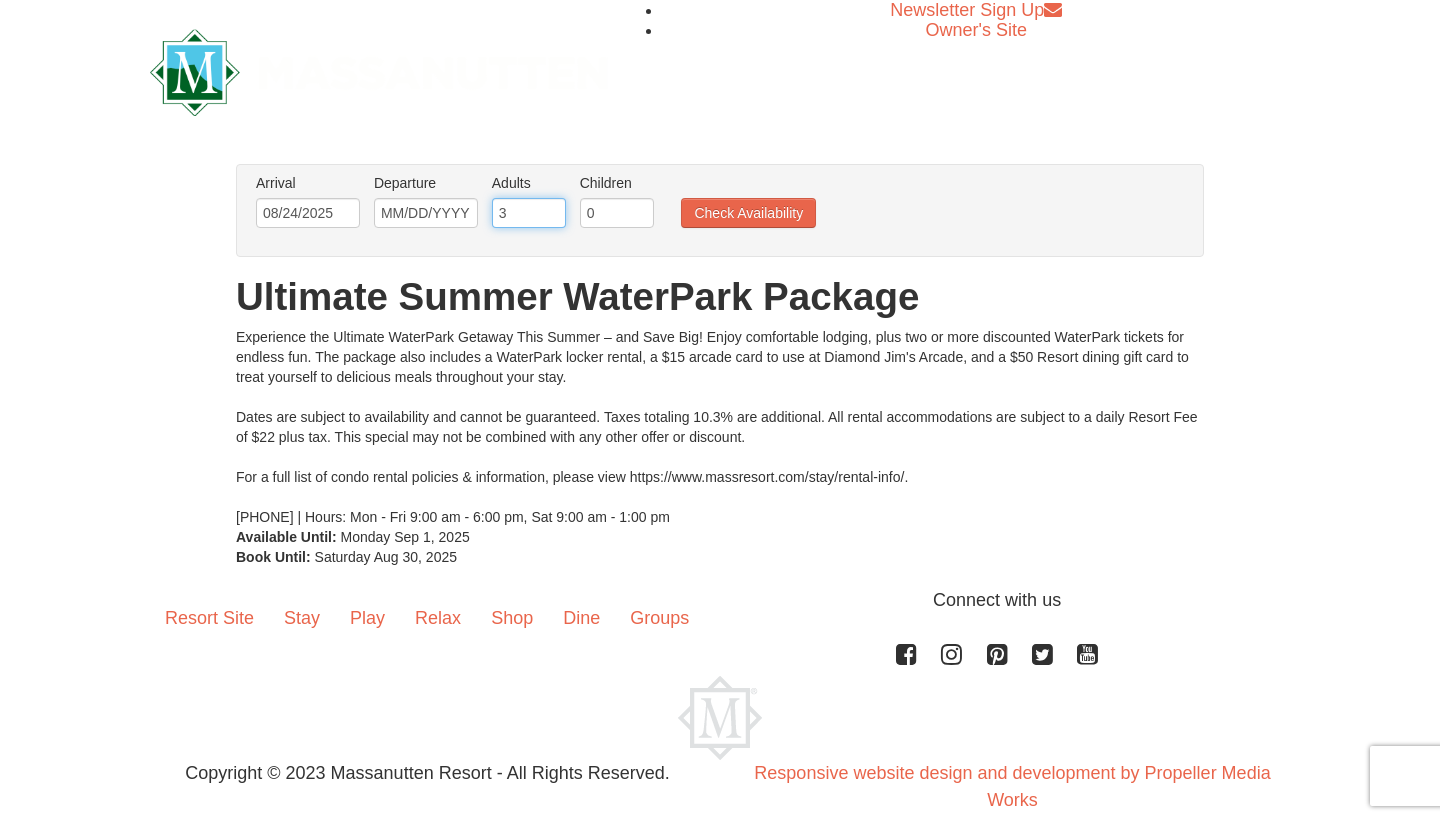 click on "3" at bounding box center [529, 213] 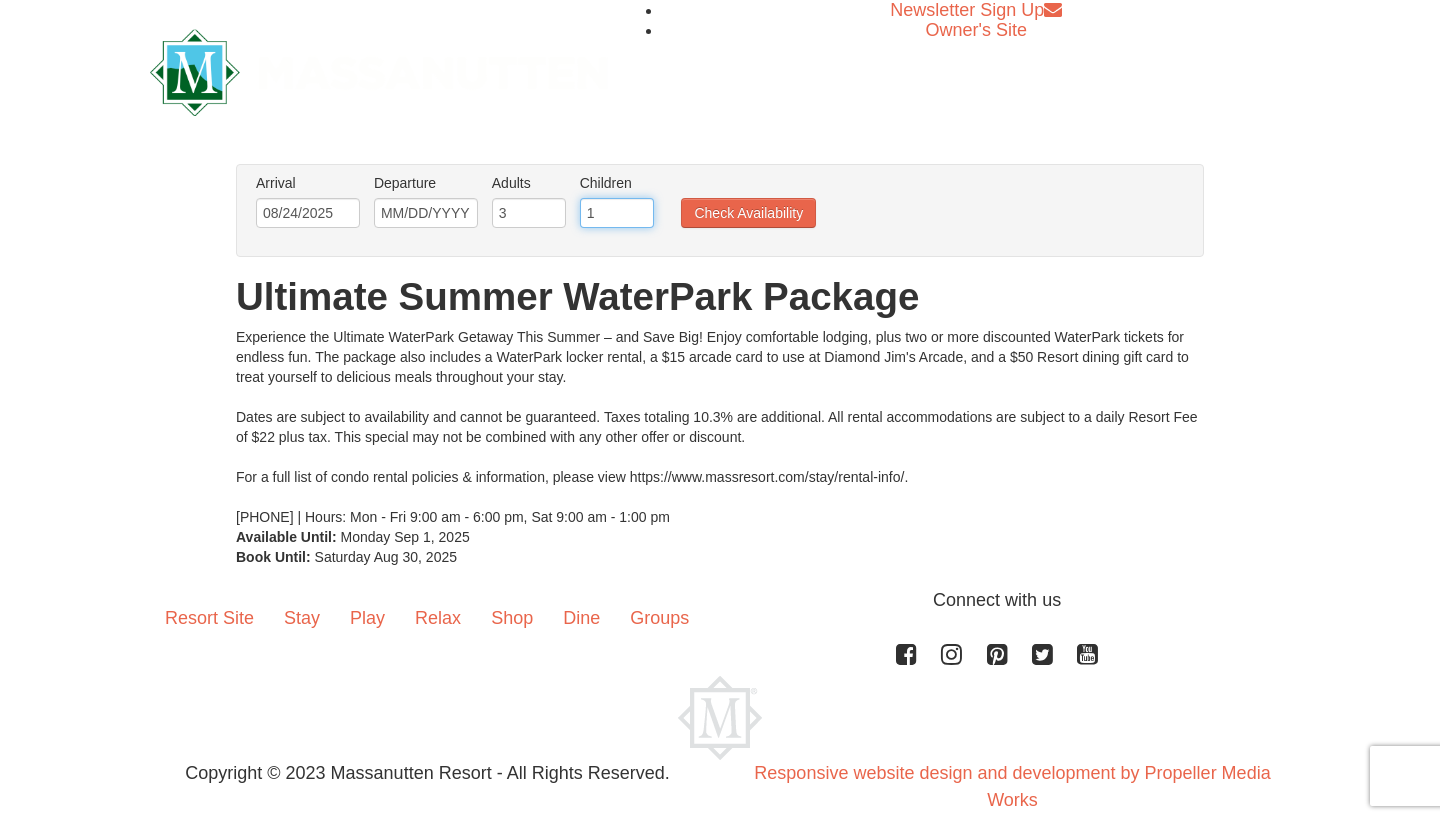 click on "1" at bounding box center (617, 213) 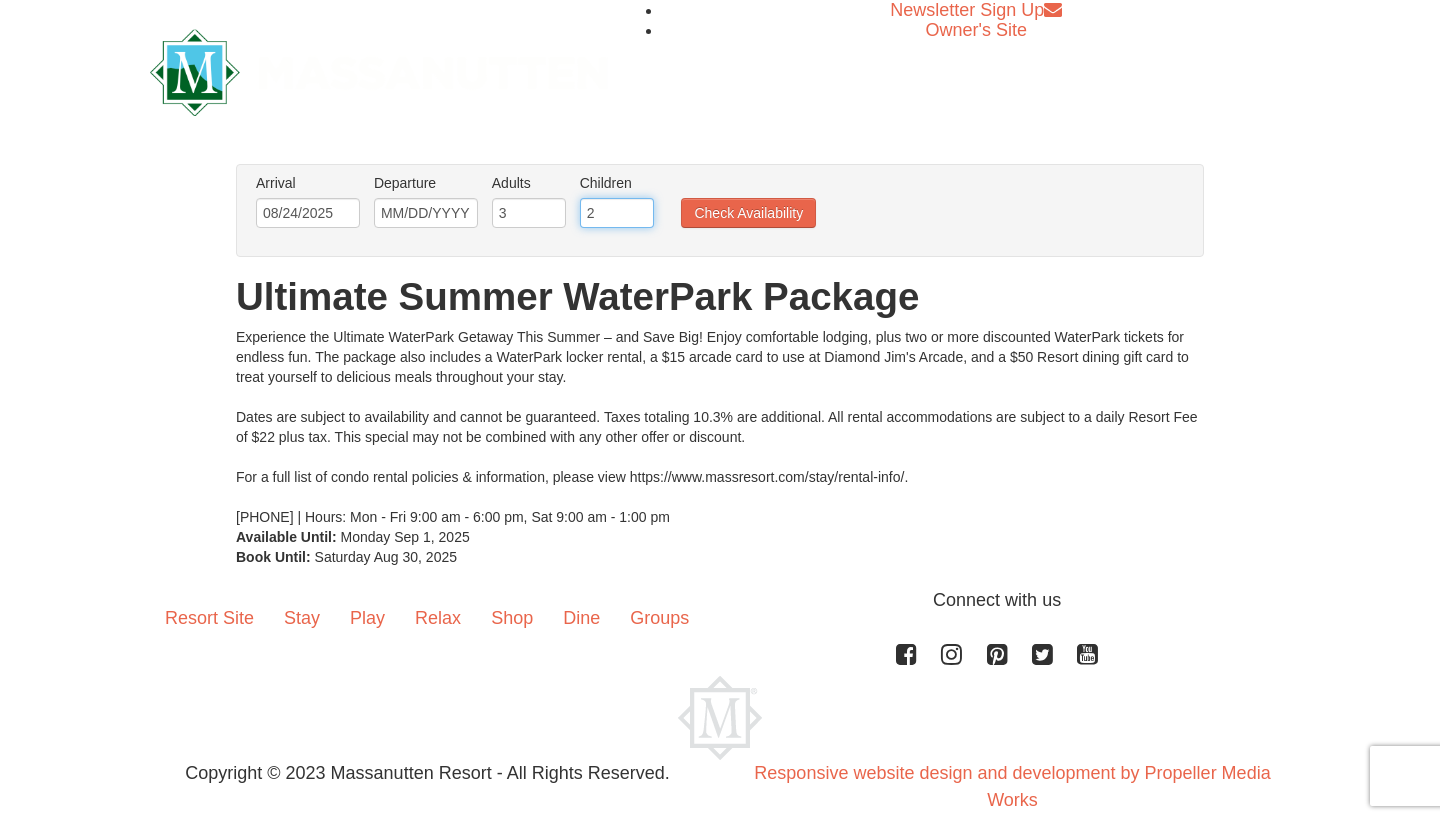 click on "2" at bounding box center (617, 213) 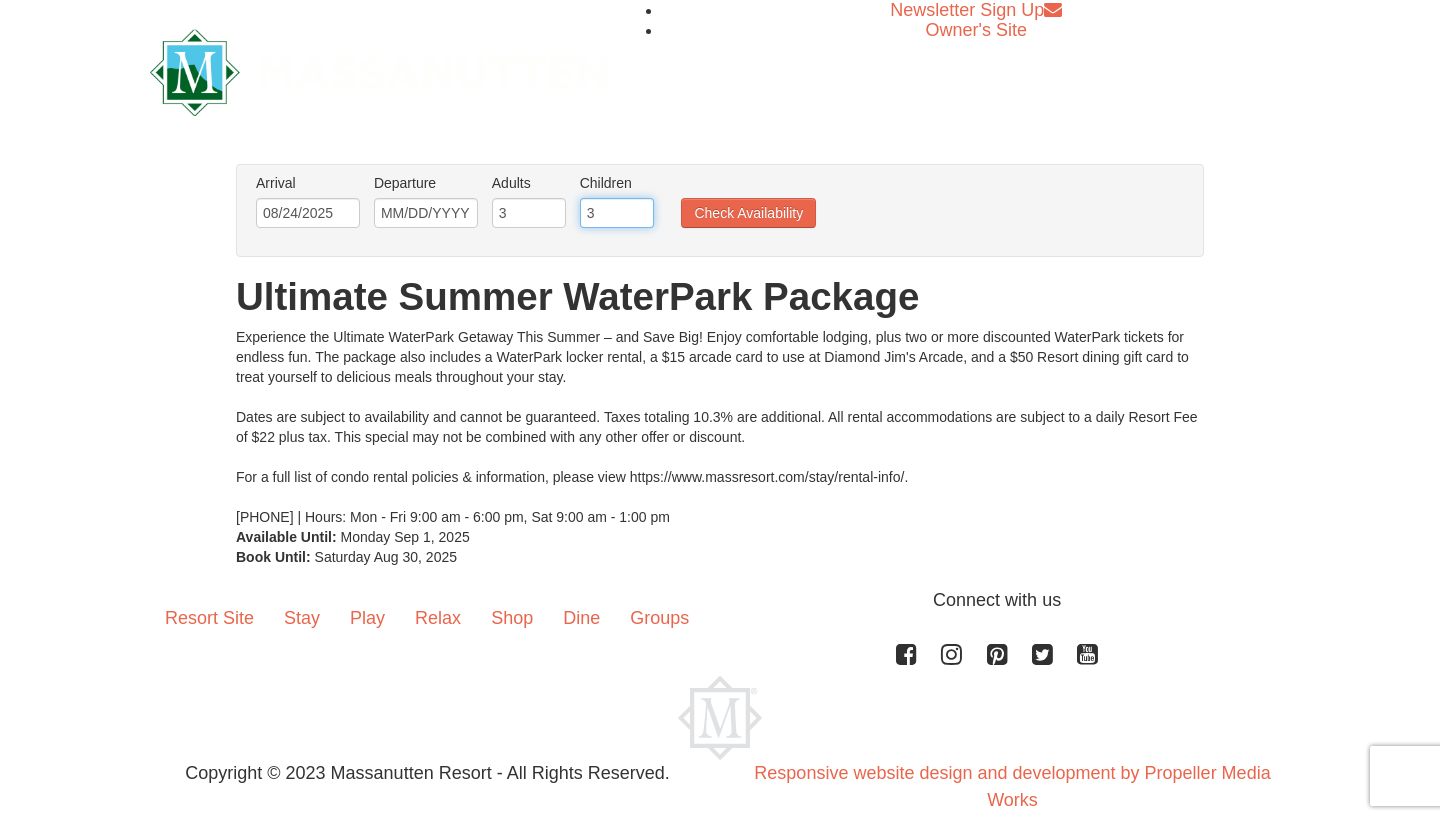 click on "3" at bounding box center (617, 213) 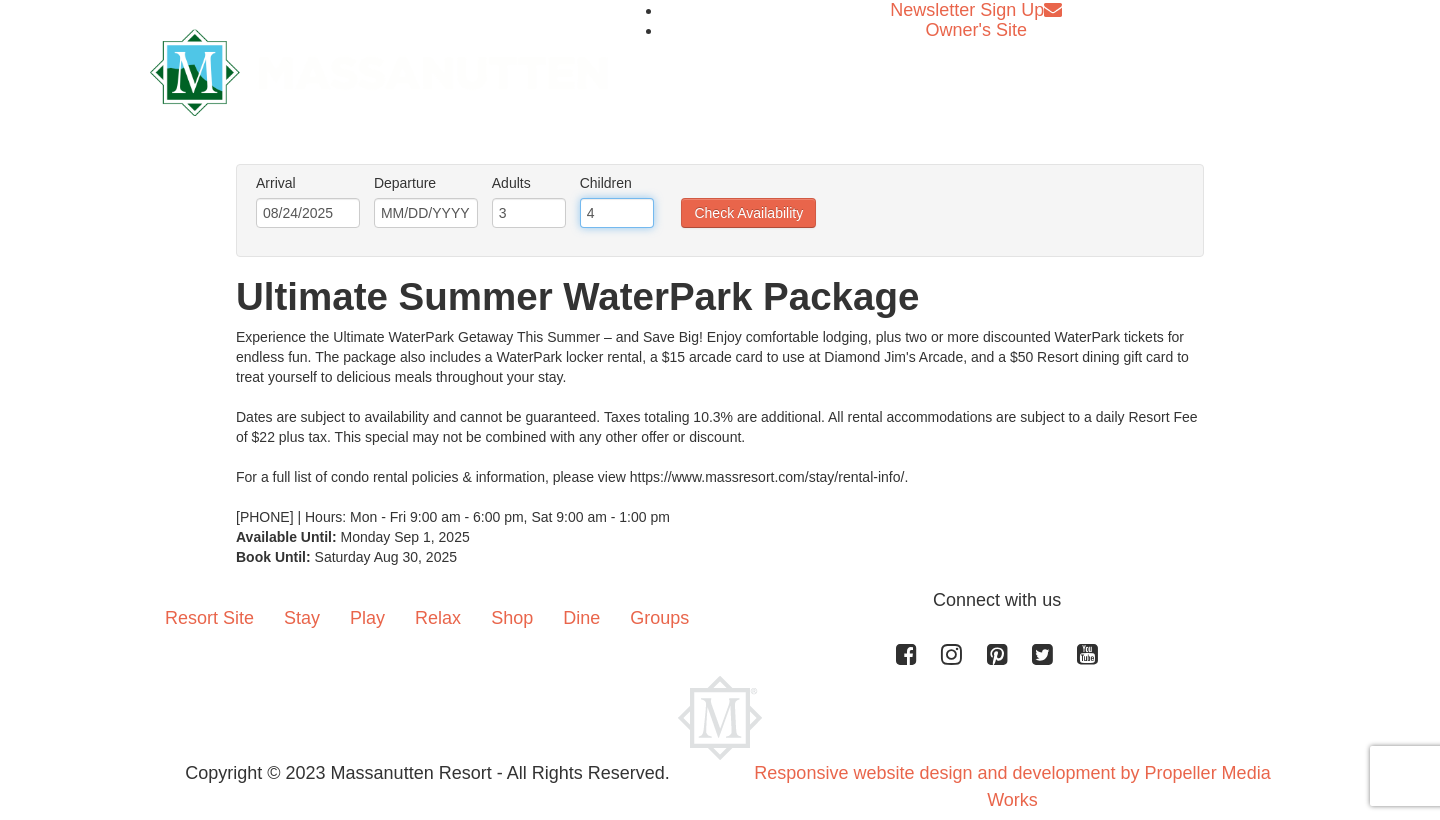 click on "4" at bounding box center [617, 213] 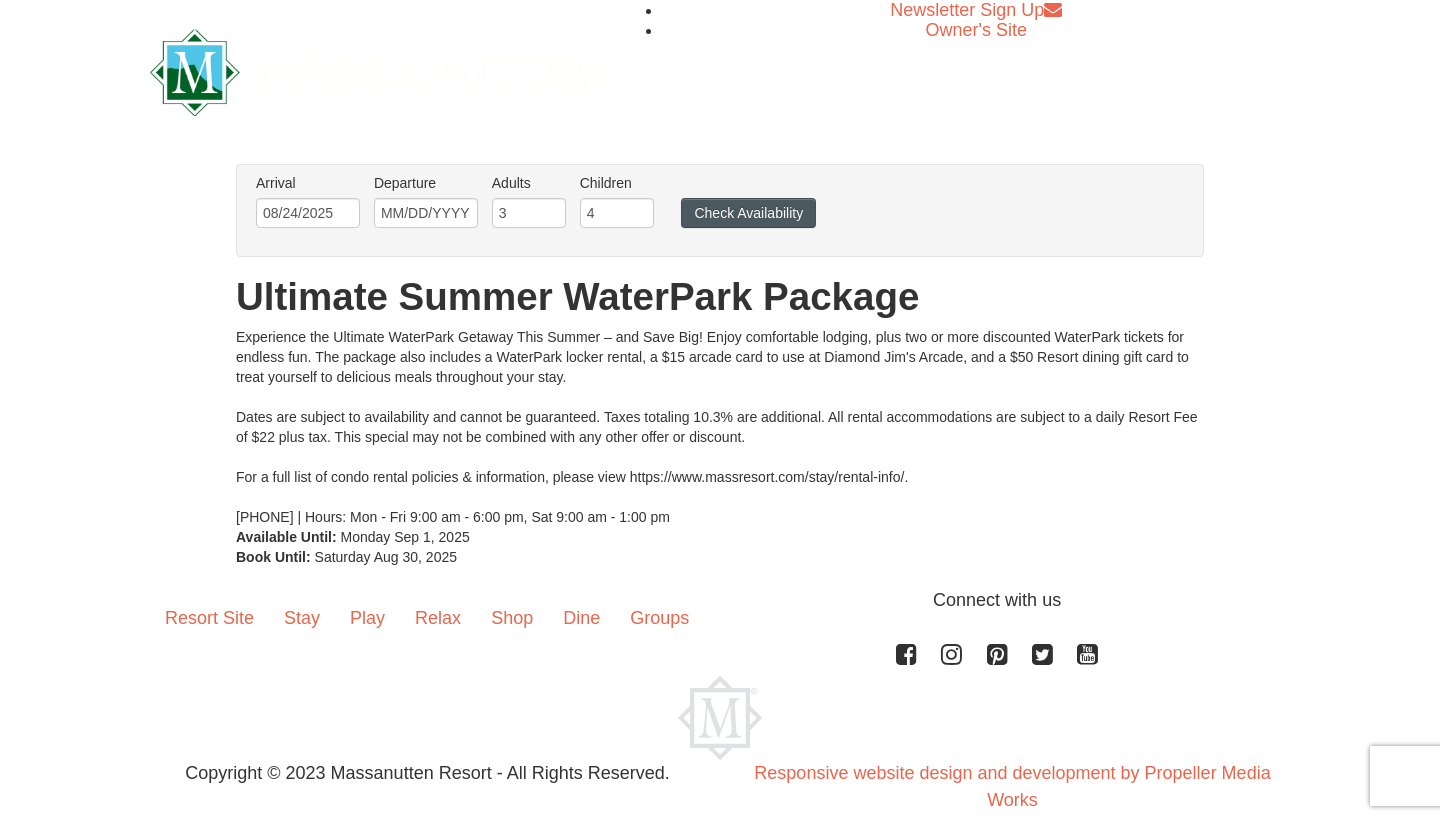 click on "Check Availability" at bounding box center [748, 213] 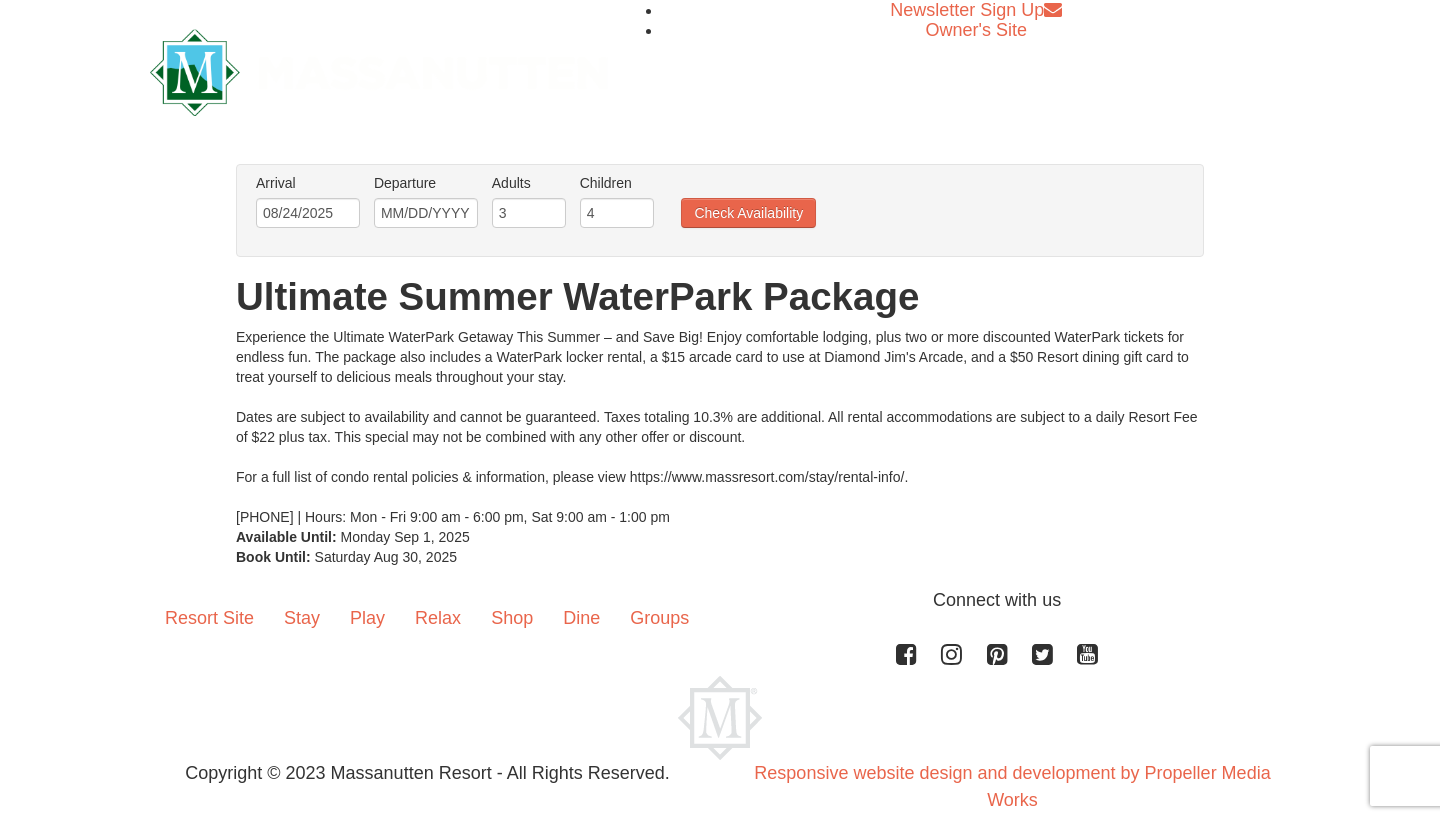 scroll, scrollTop: 0, scrollLeft: 0, axis: both 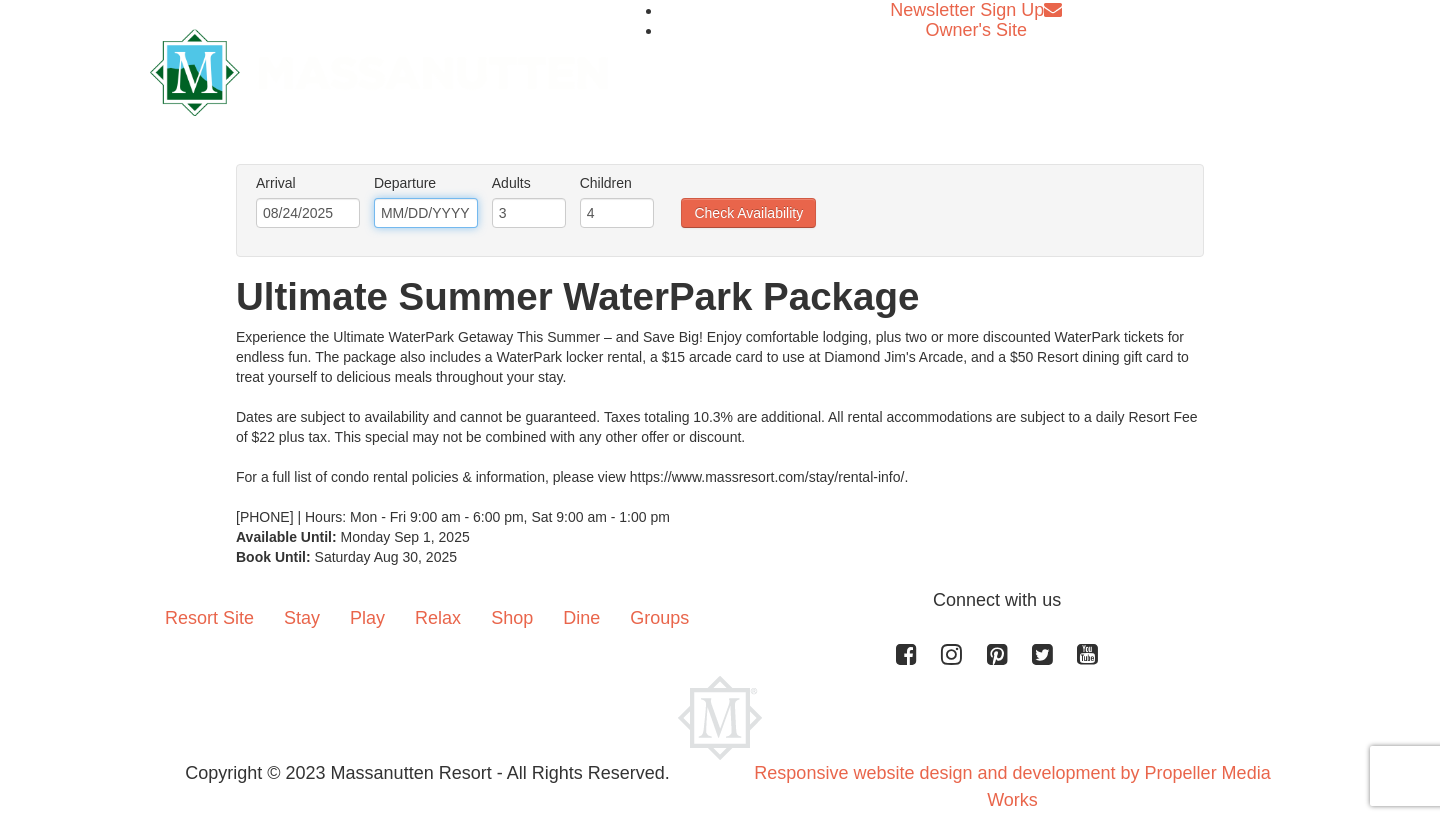click on "[DATE]" at bounding box center [426, 213] 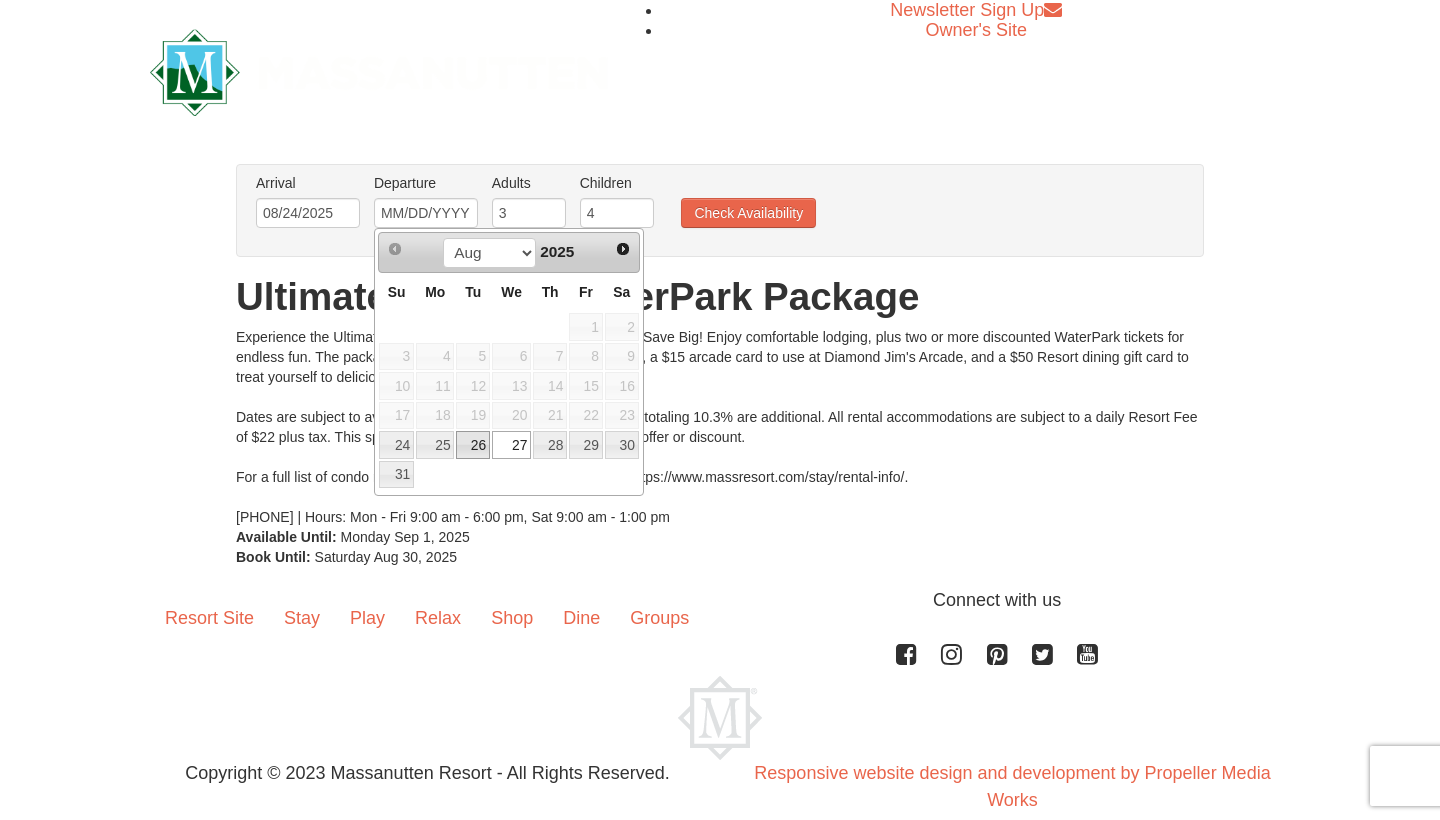 click on "26" at bounding box center [473, 445] 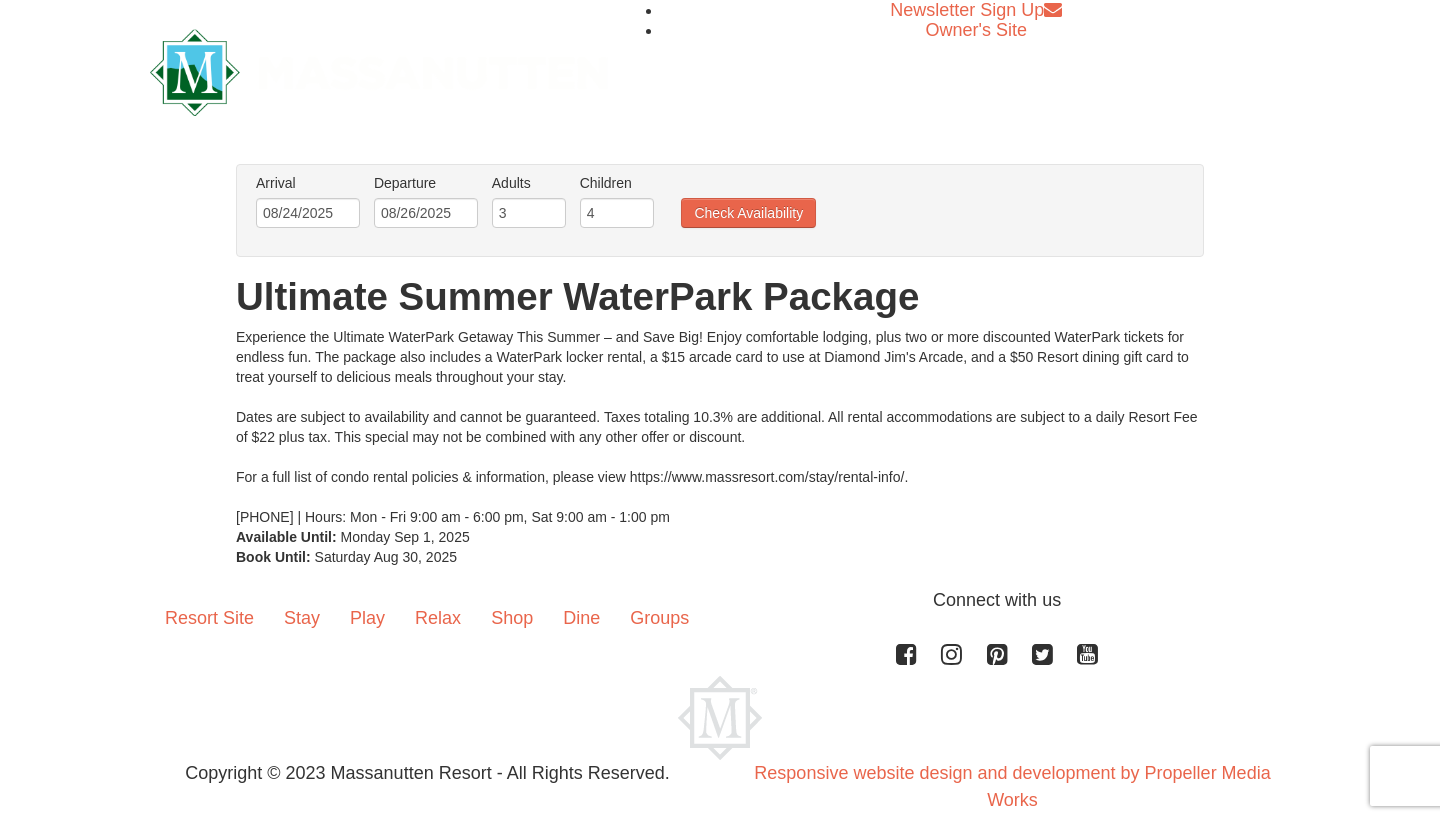 drag, startPoint x: 708, startPoint y: 228, endPoint x: 748, endPoint y: 241, distance: 42.059483 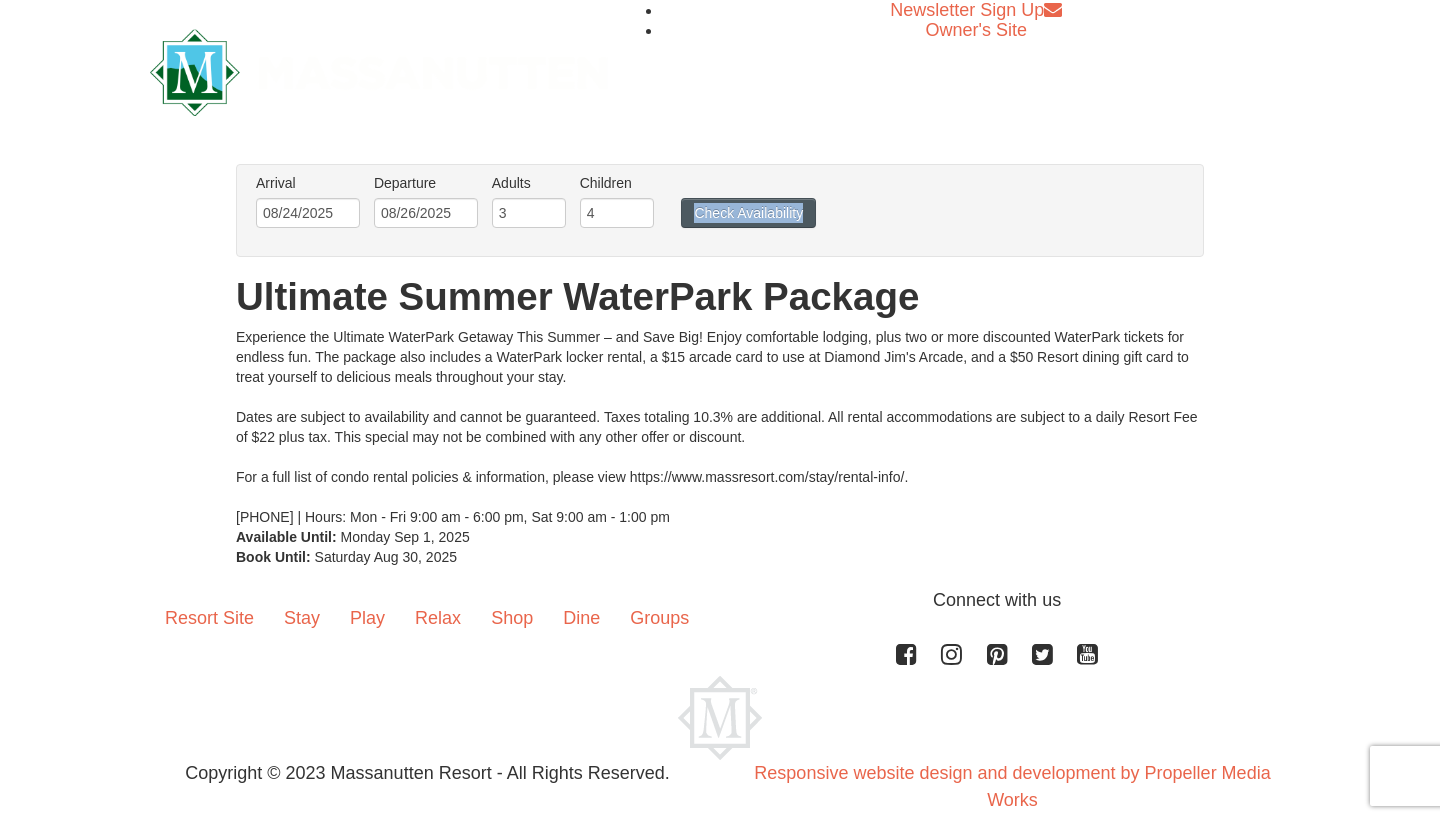 click on "Check Availability" at bounding box center (748, 213) 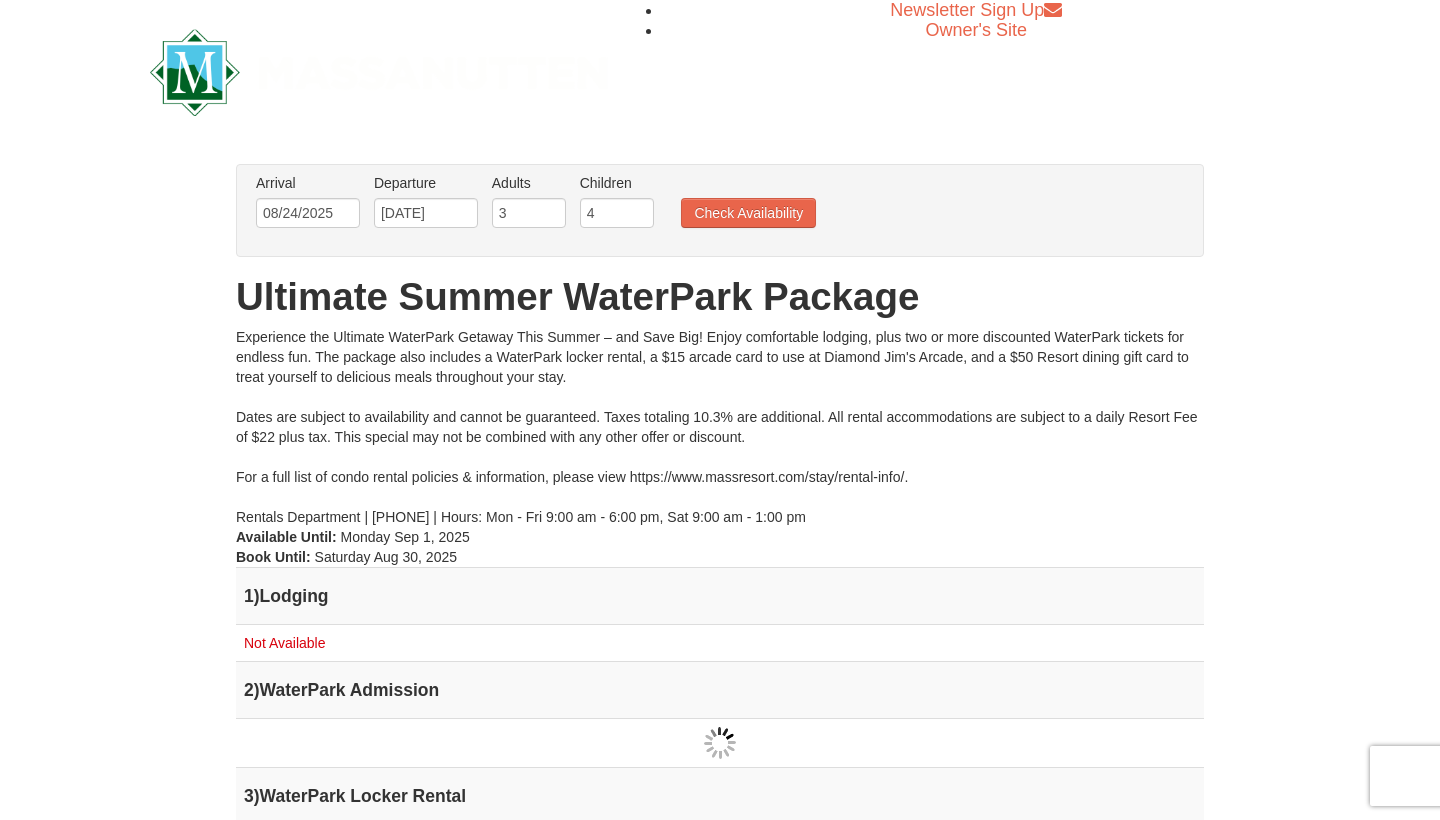 scroll, scrollTop: 0, scrollLeft: 0, axis: both 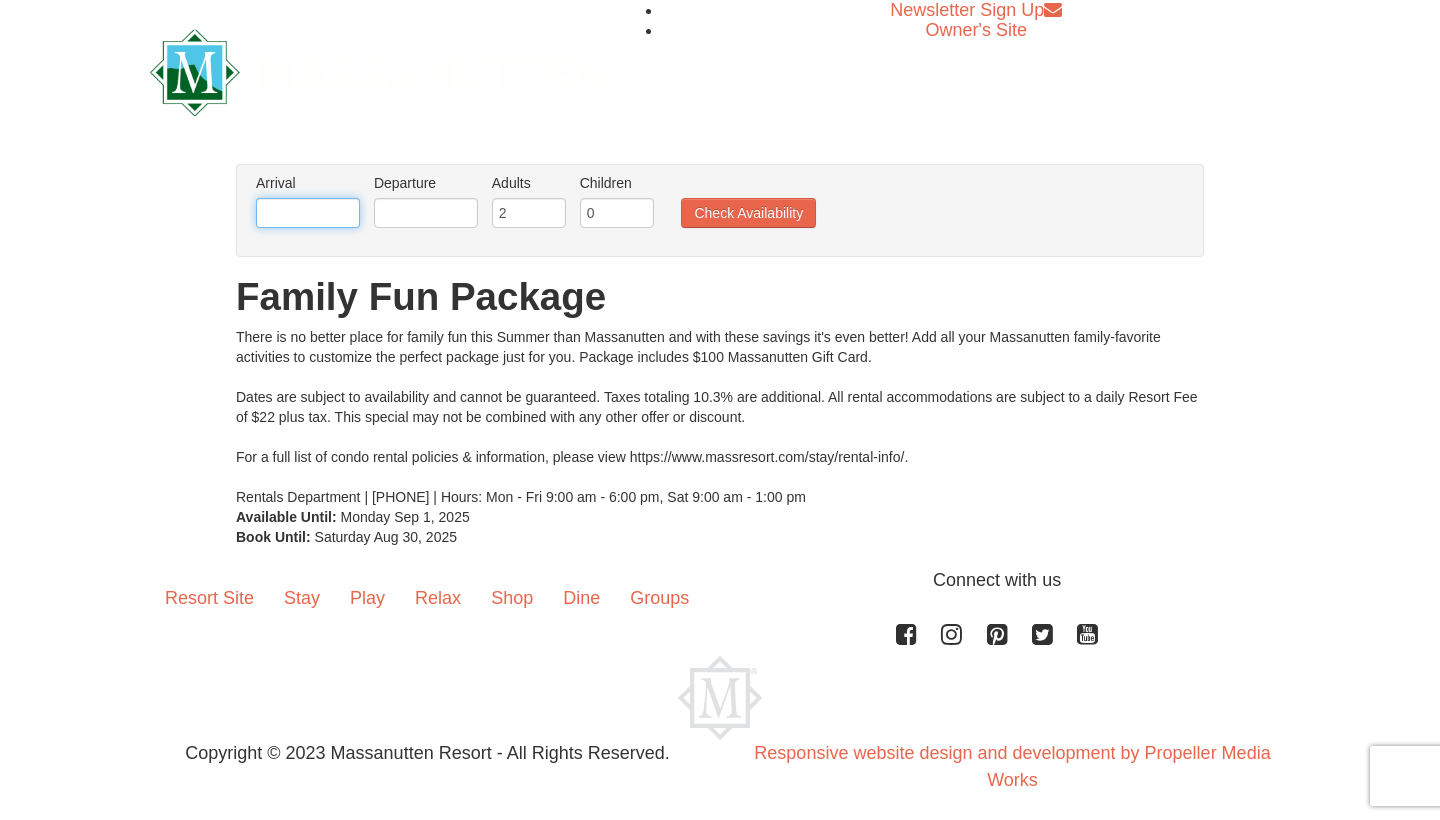 click at bounding box center [308, 213] 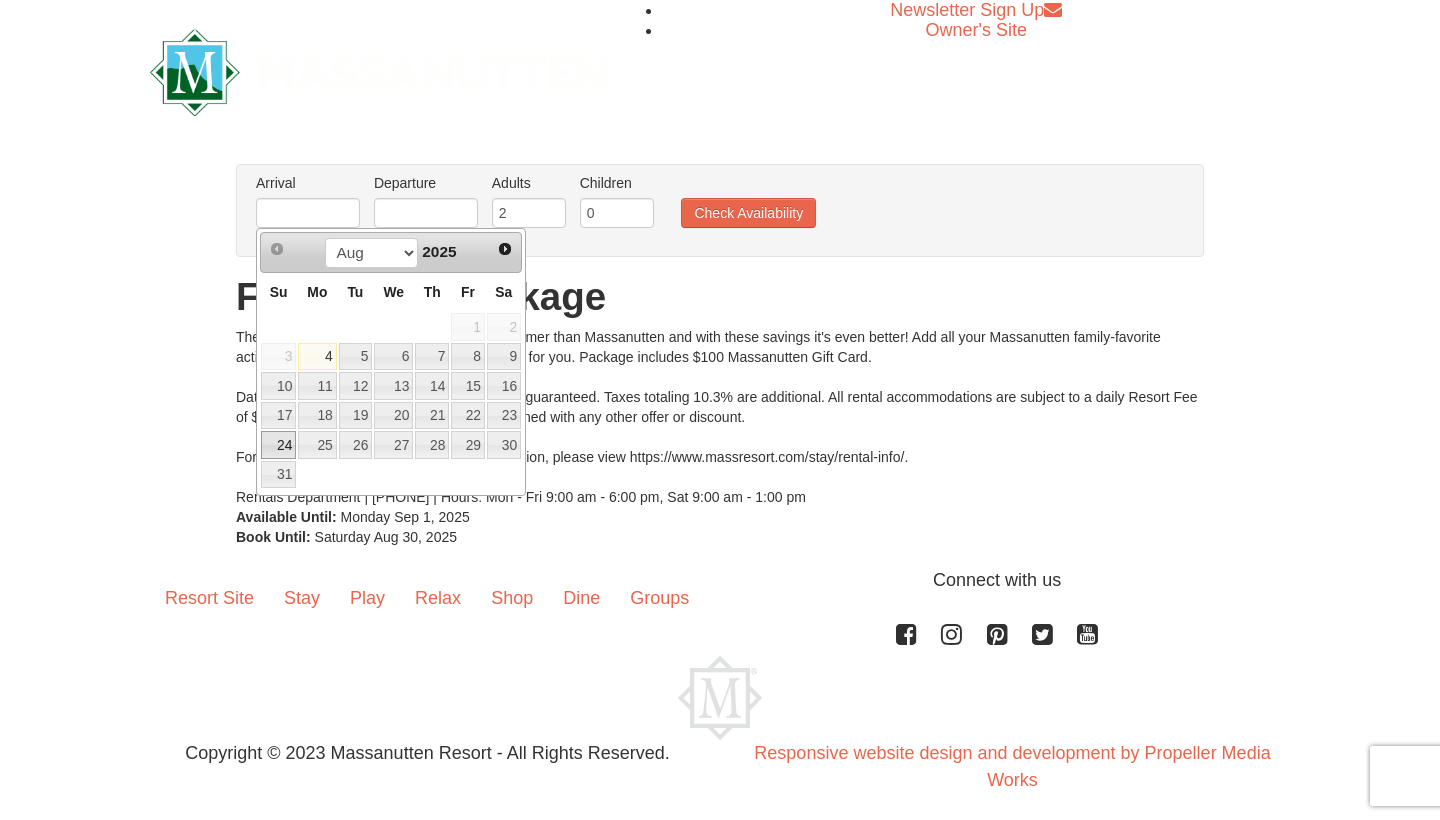 click on "24" at bounding box center (278, 445) 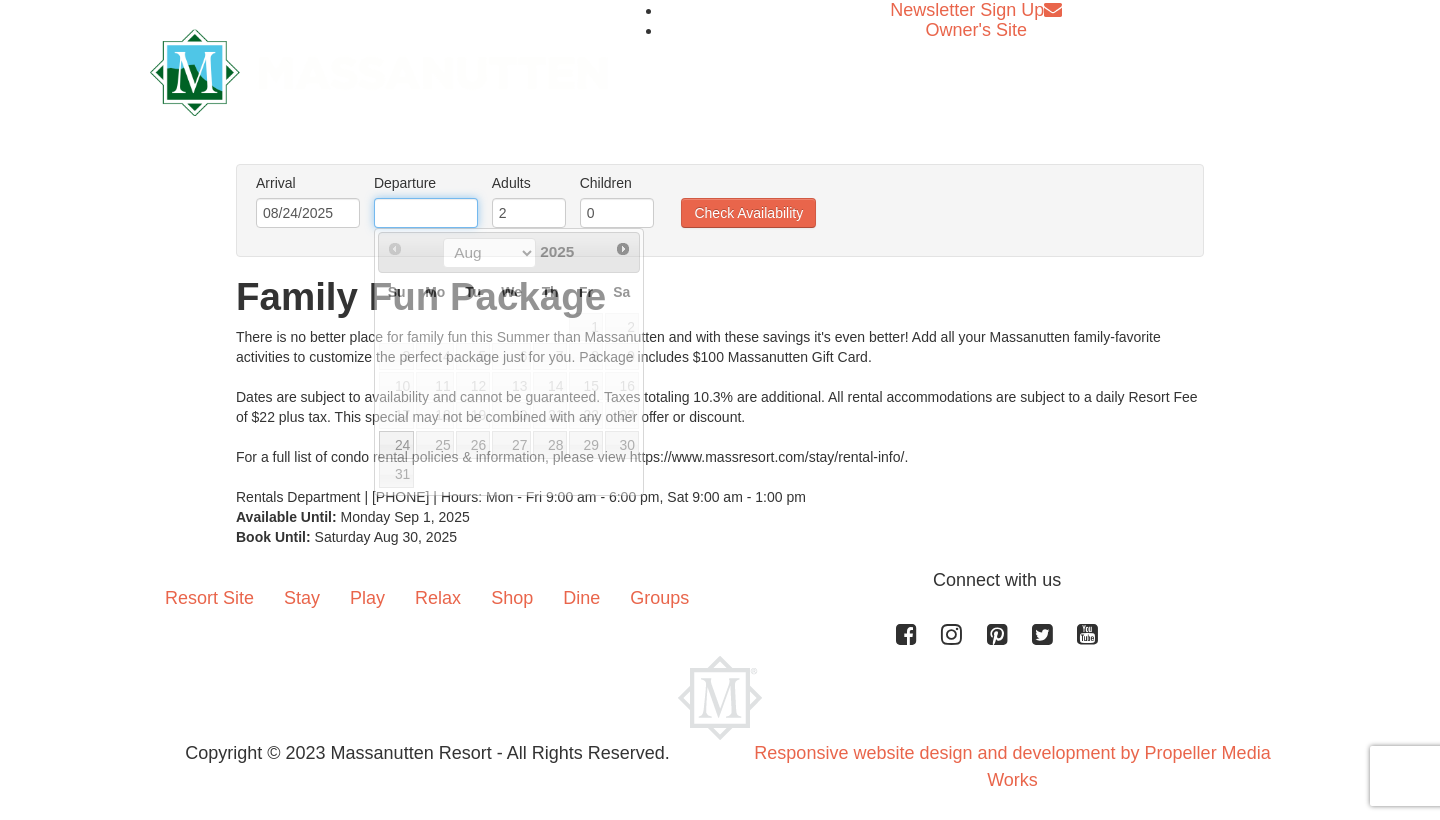 click at bounding box center (426, 213) 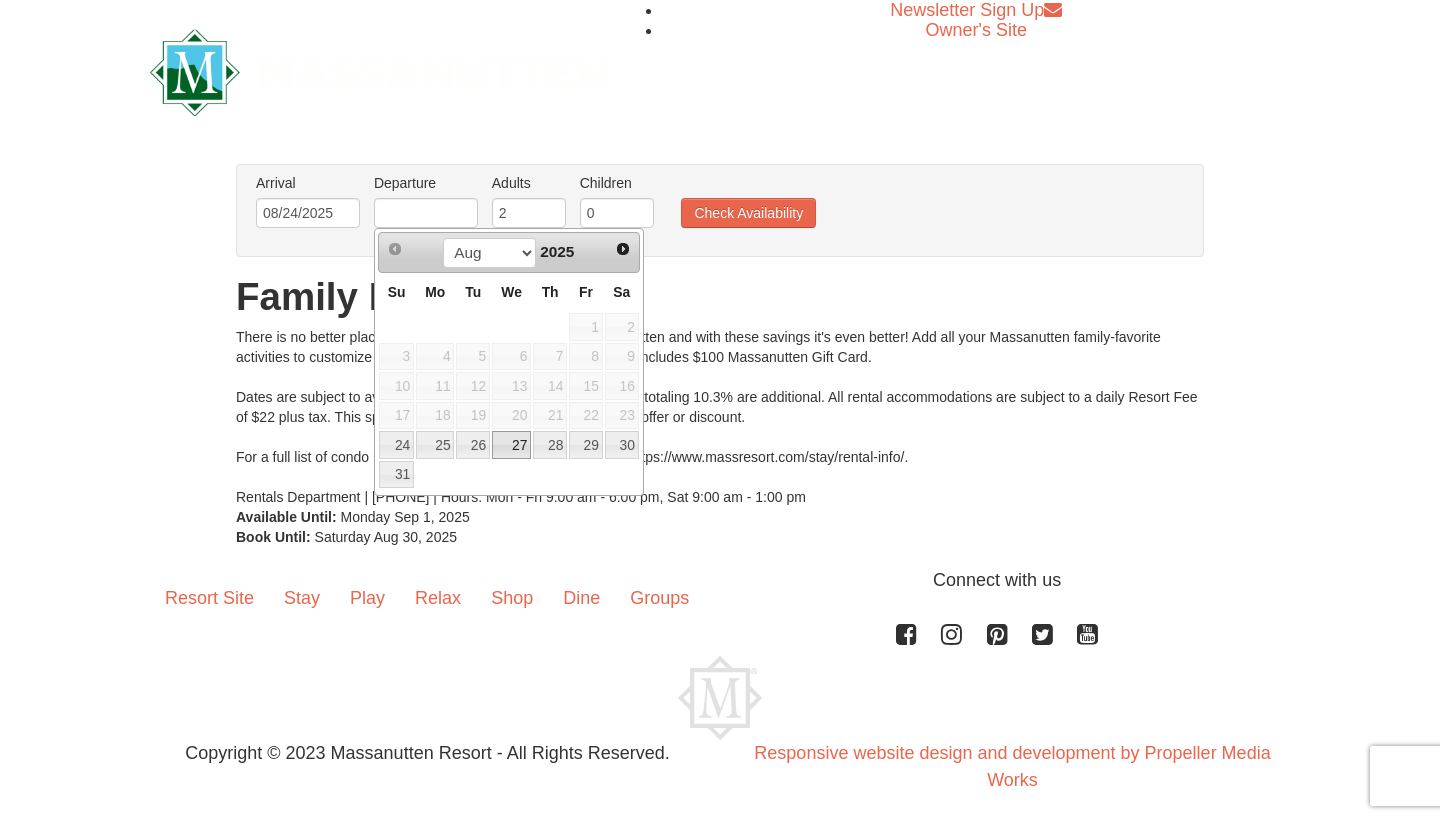click on "27" at bounding box center [511, 445] 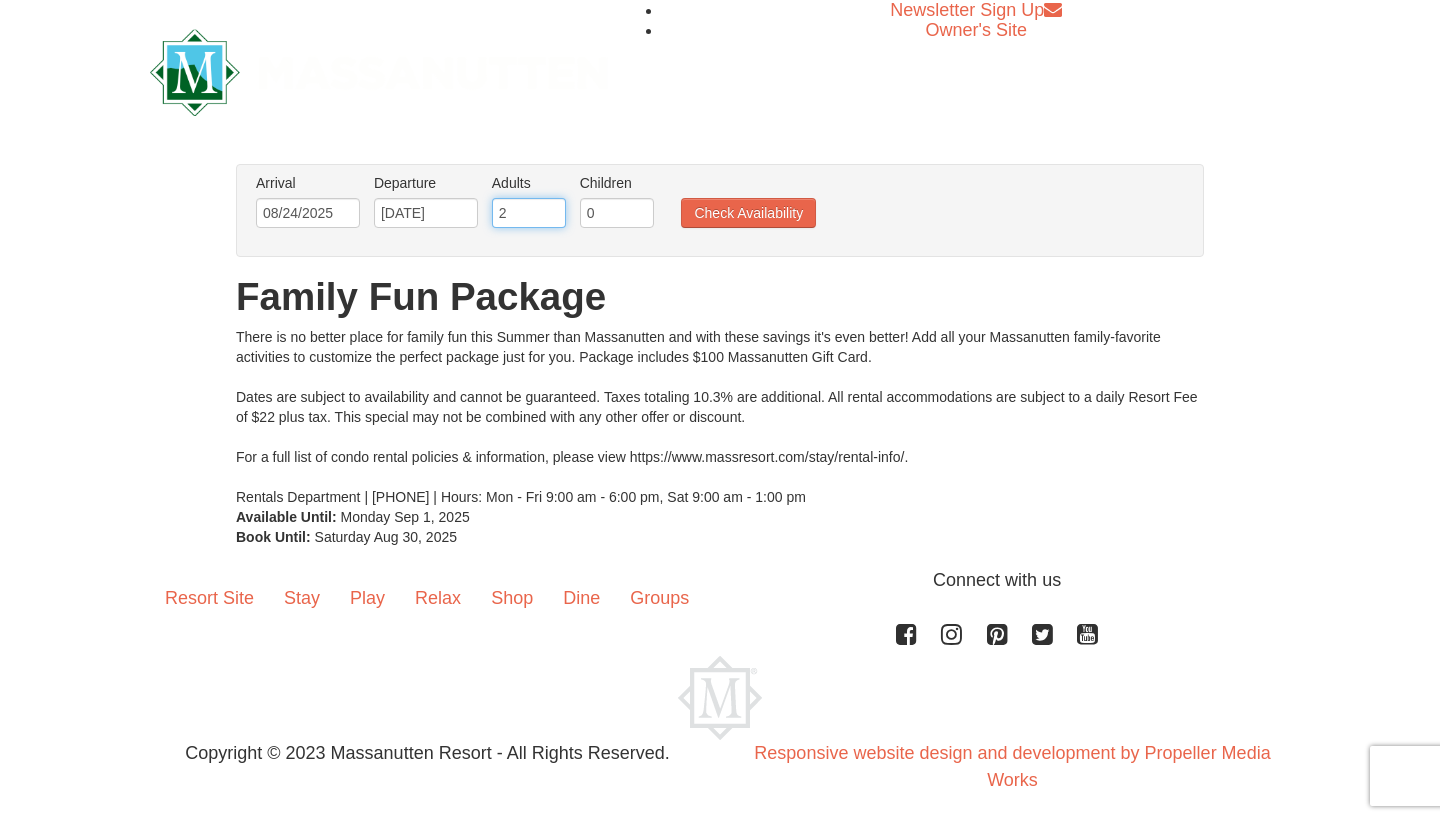 type on "3" 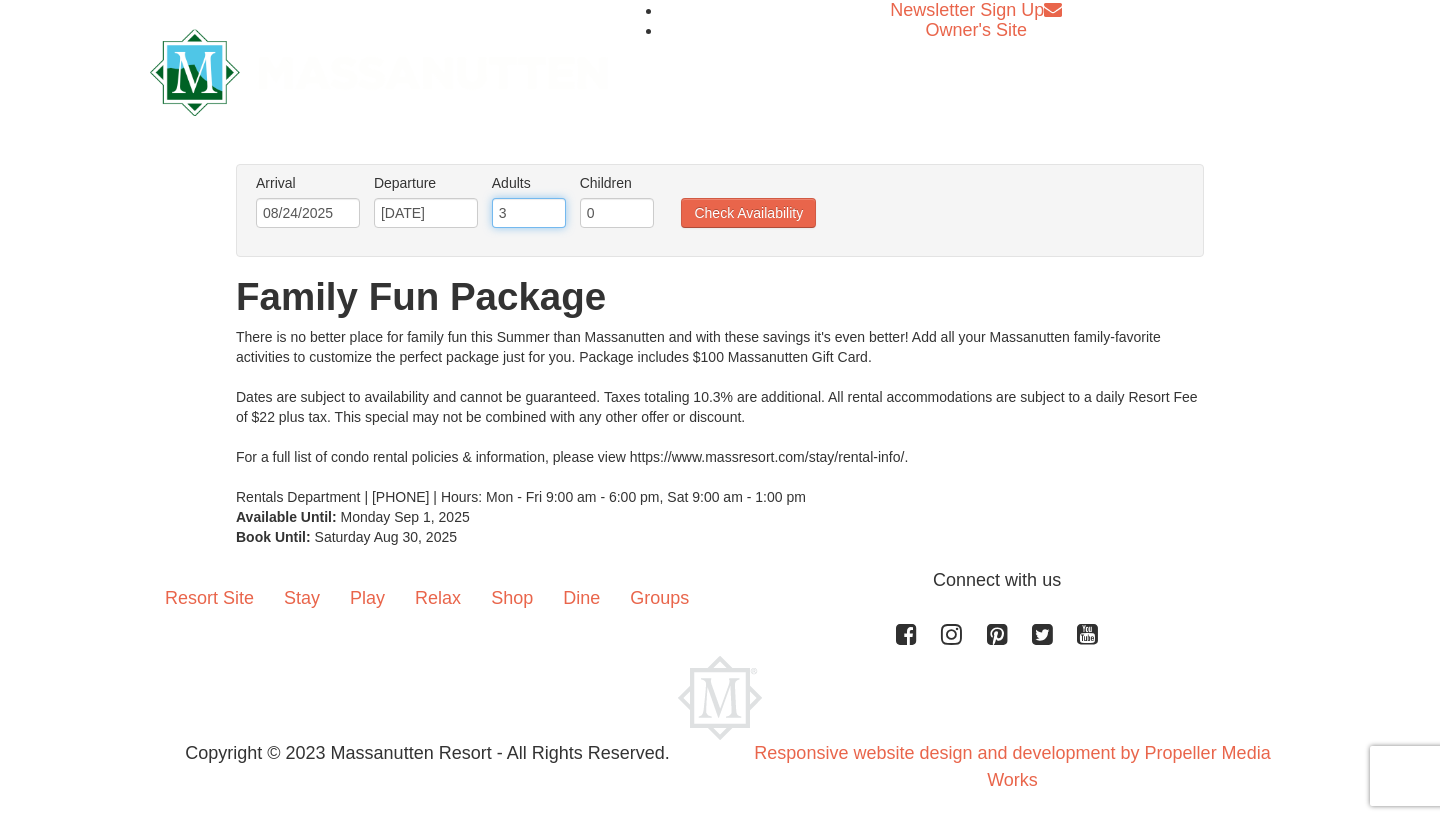 click on "3" at bounding box center (529, 213) 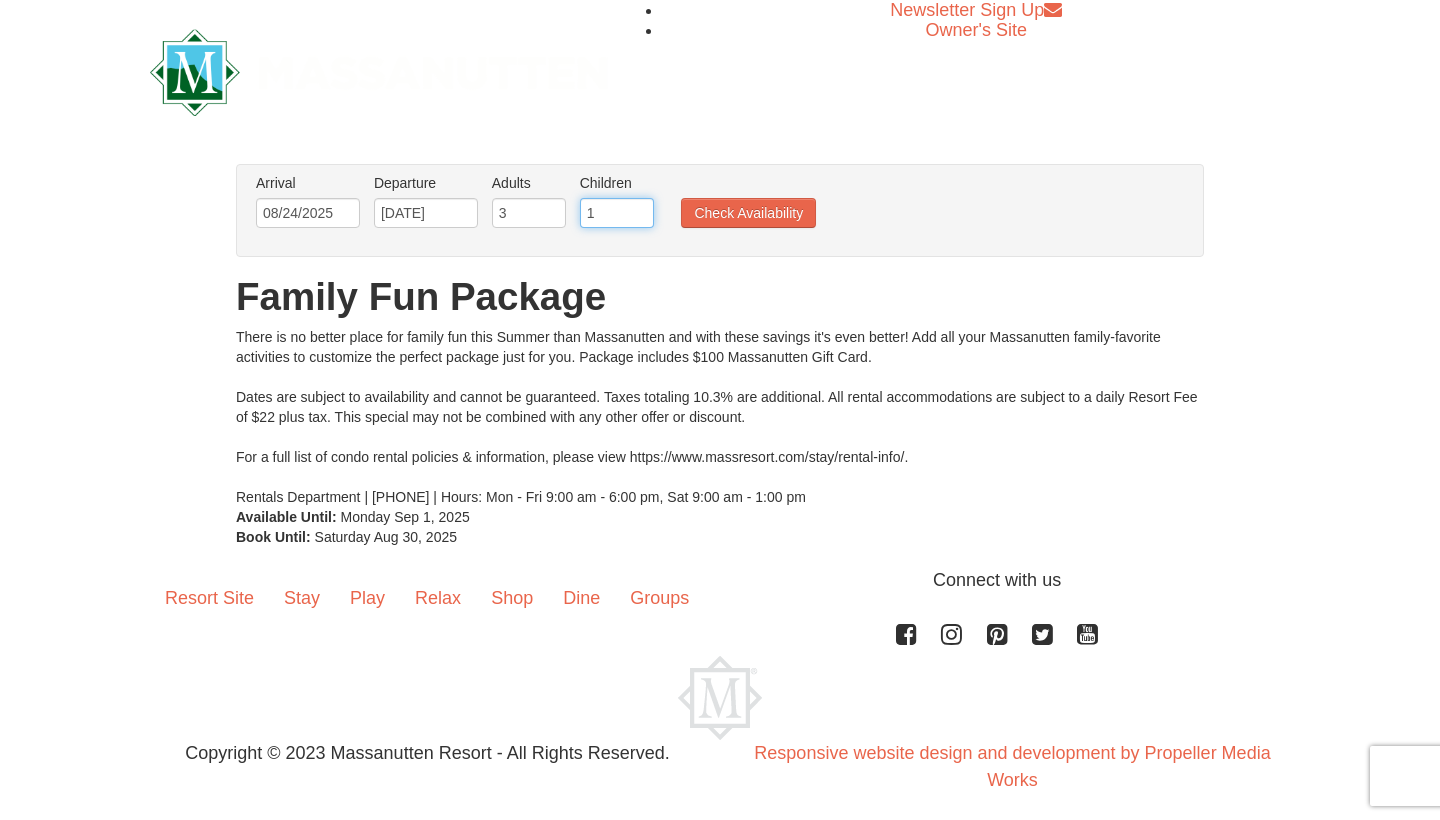 click on "1" at bounding box center [617, 213] 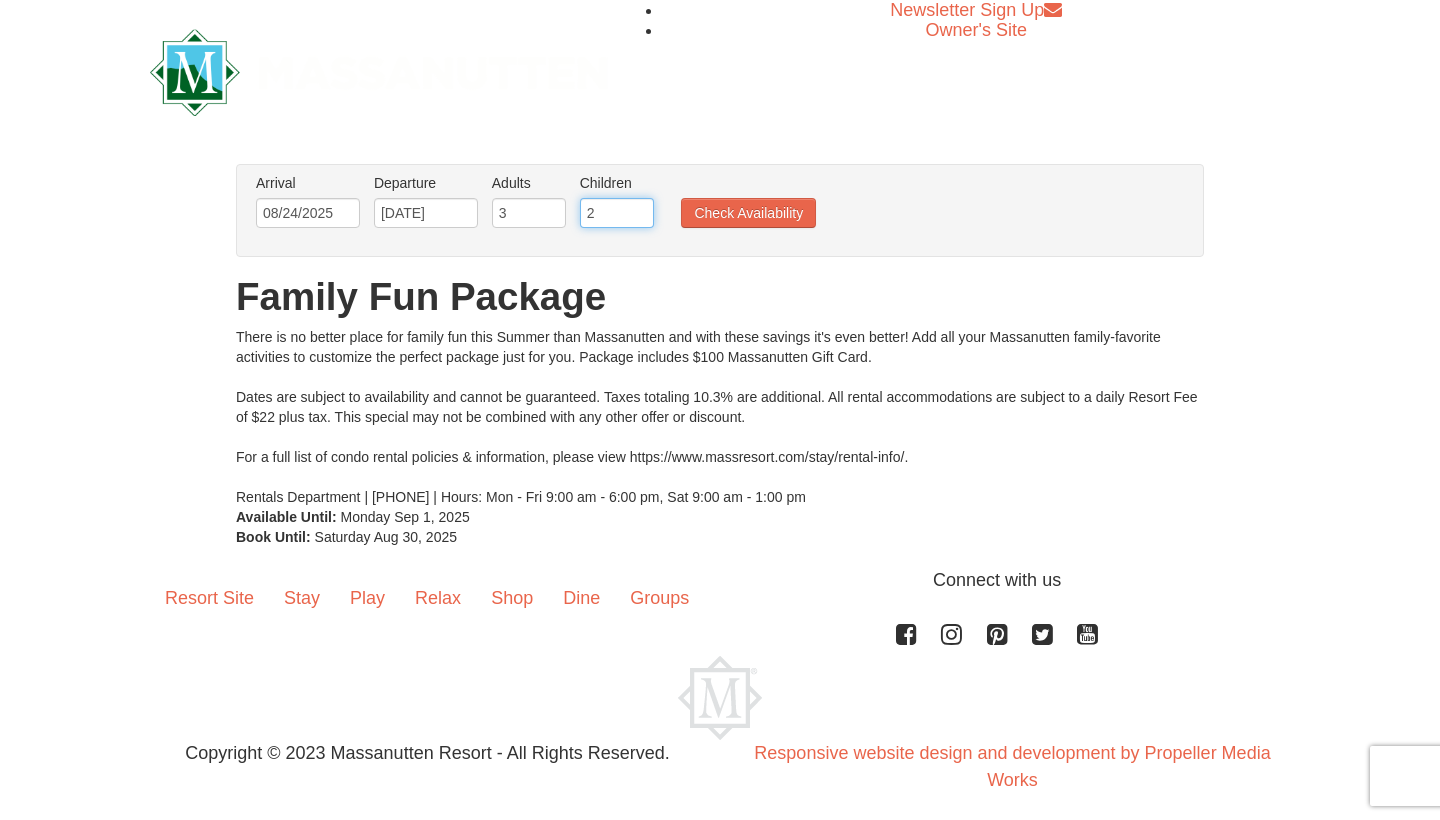 click on "2" at bounding box center (617, 213) 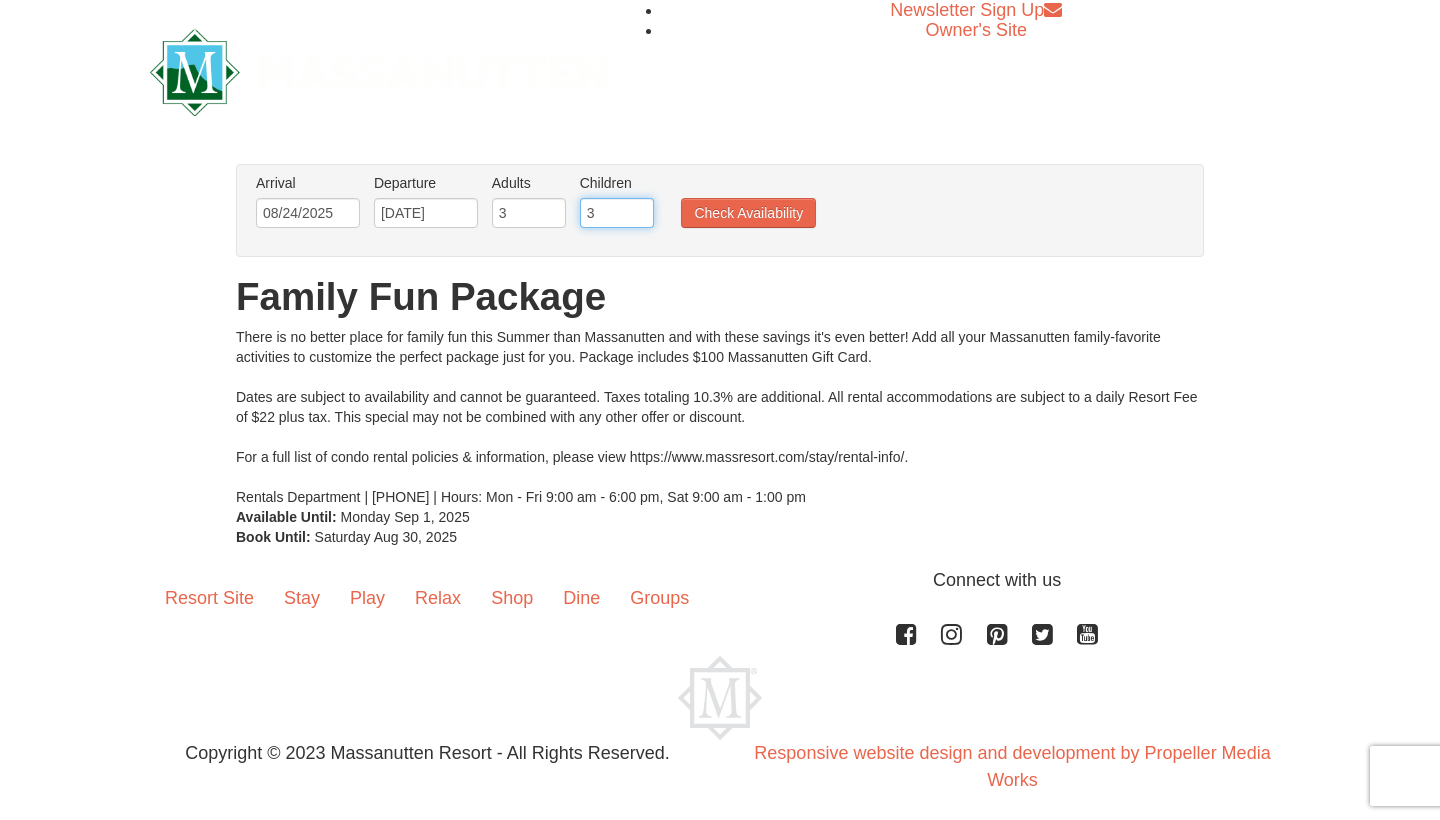 click on "3" at bounding box center [617, 213] 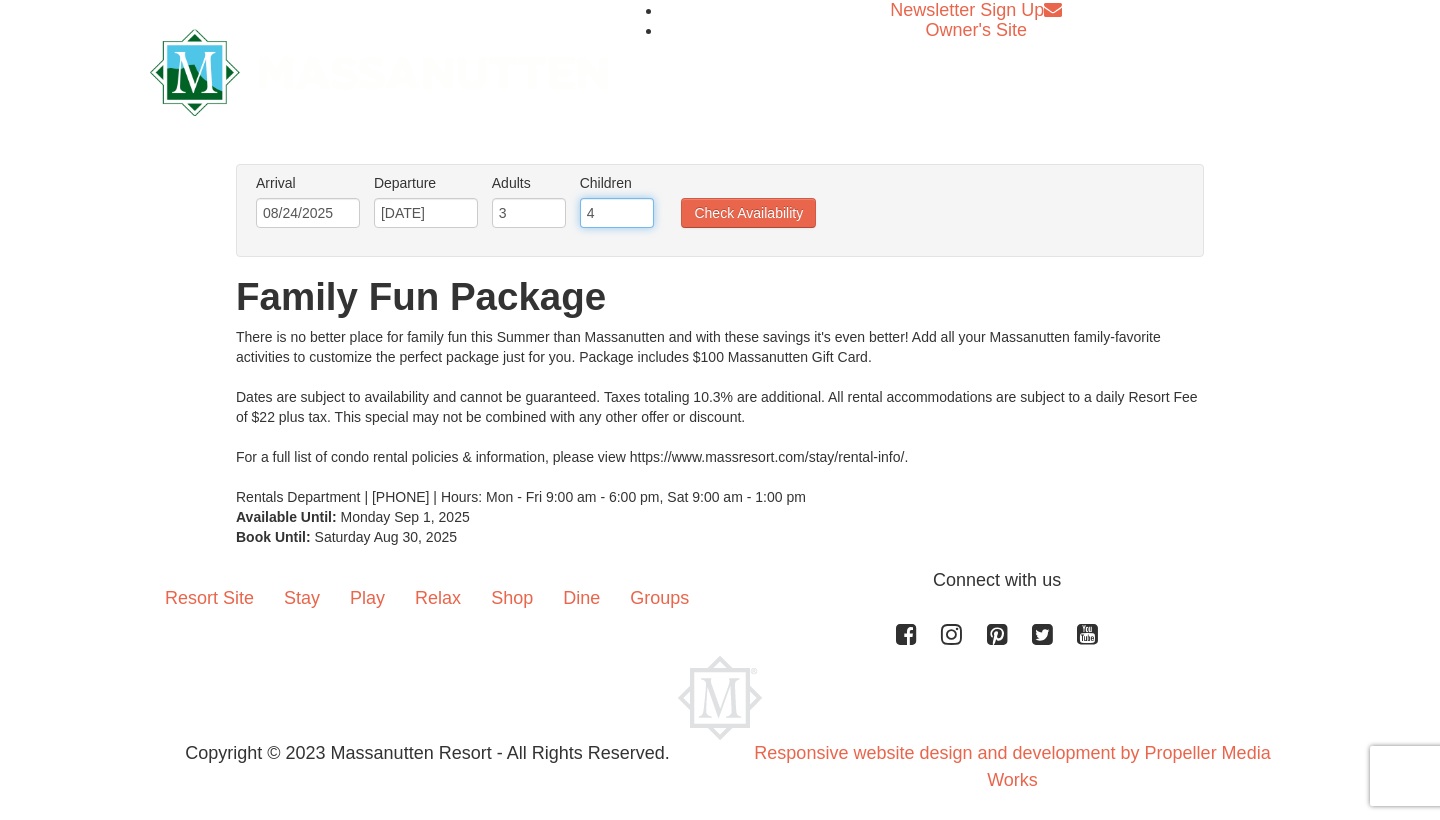click on "4" at bounding box center [617, 213] 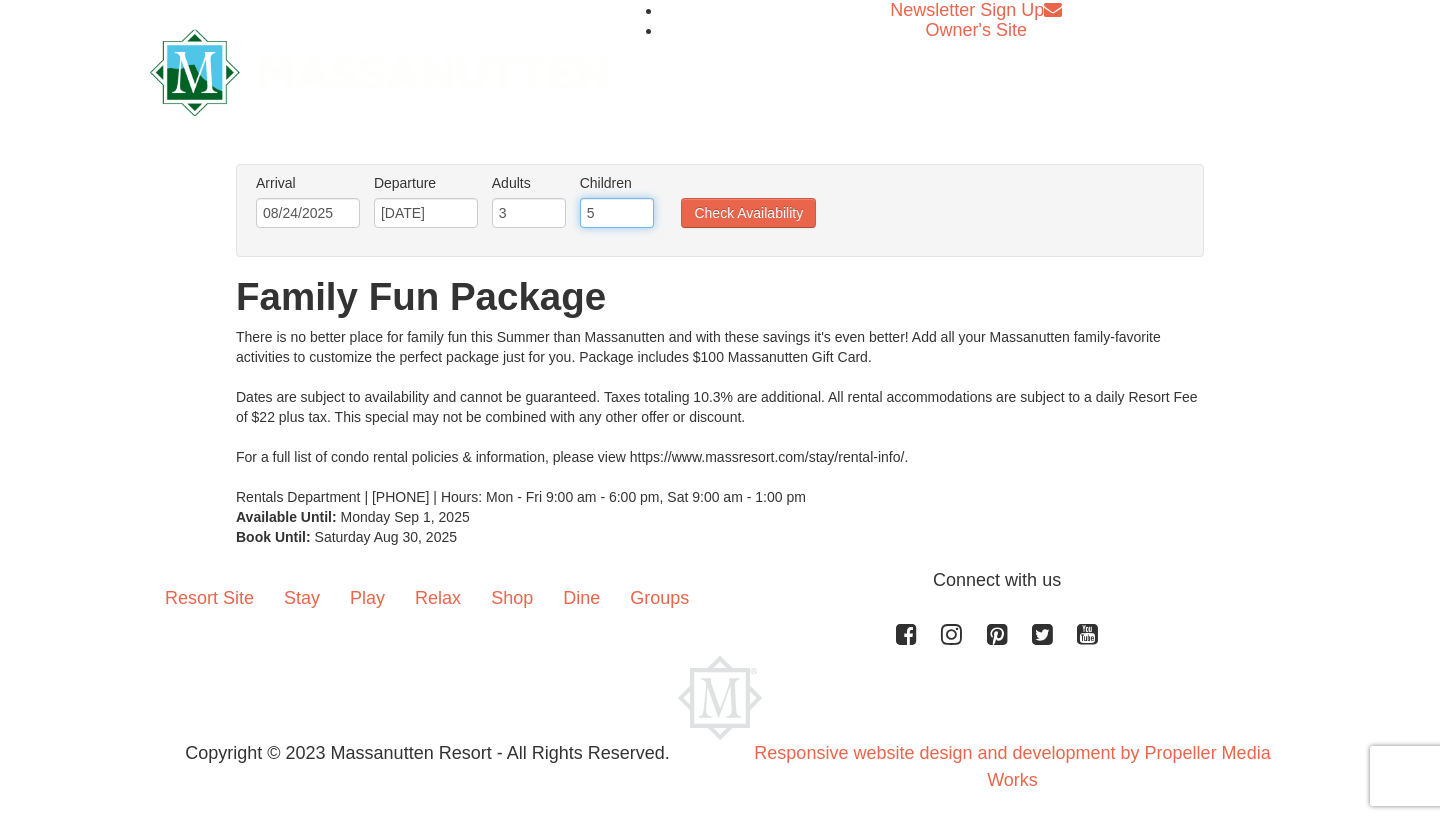click on "5" at bounding box center [617, 213] 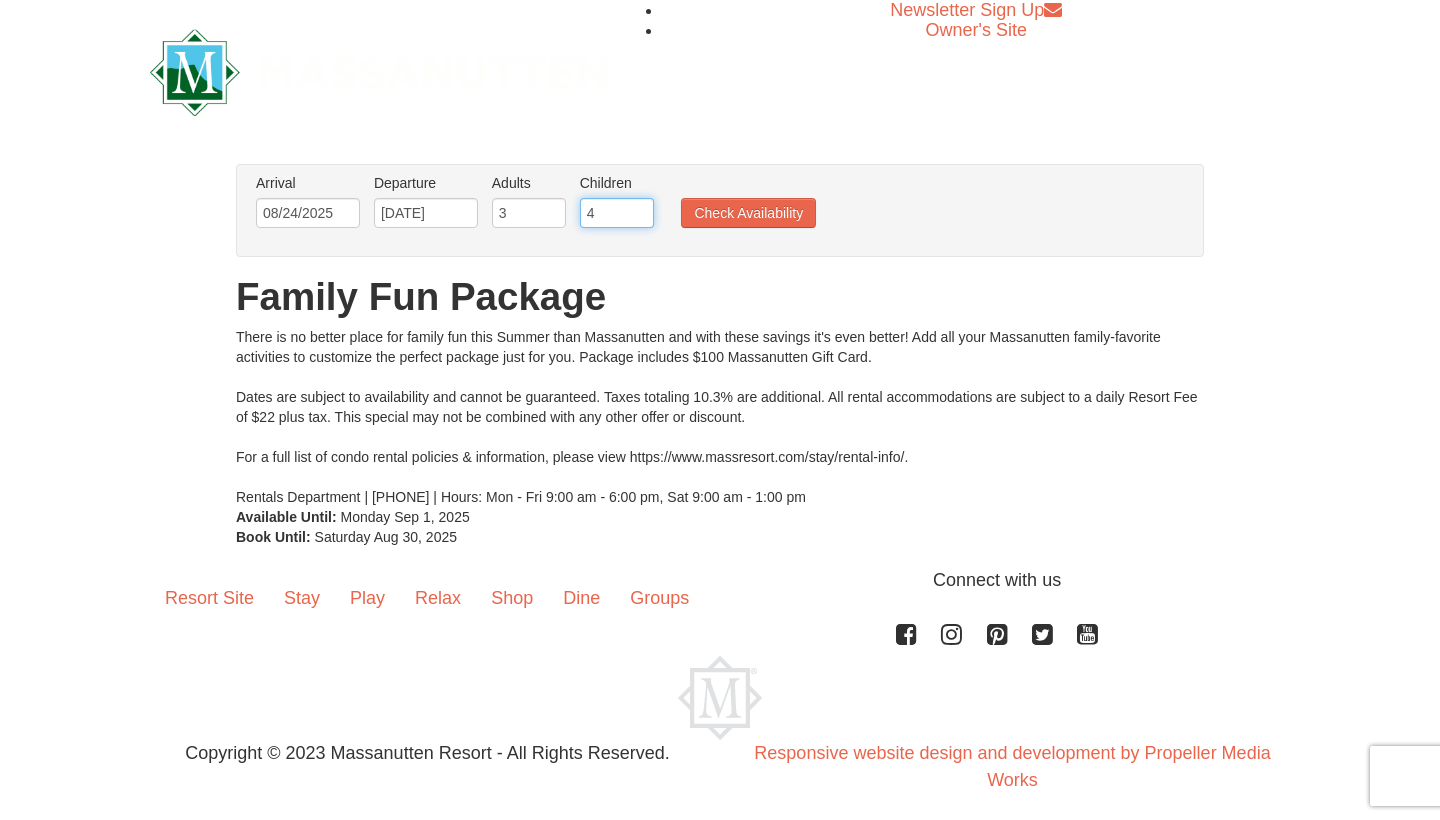 drag, startPoint x: 639, startPoint y: 219, endPoint x: 672, endPoint y: 220, distance: 33.01515 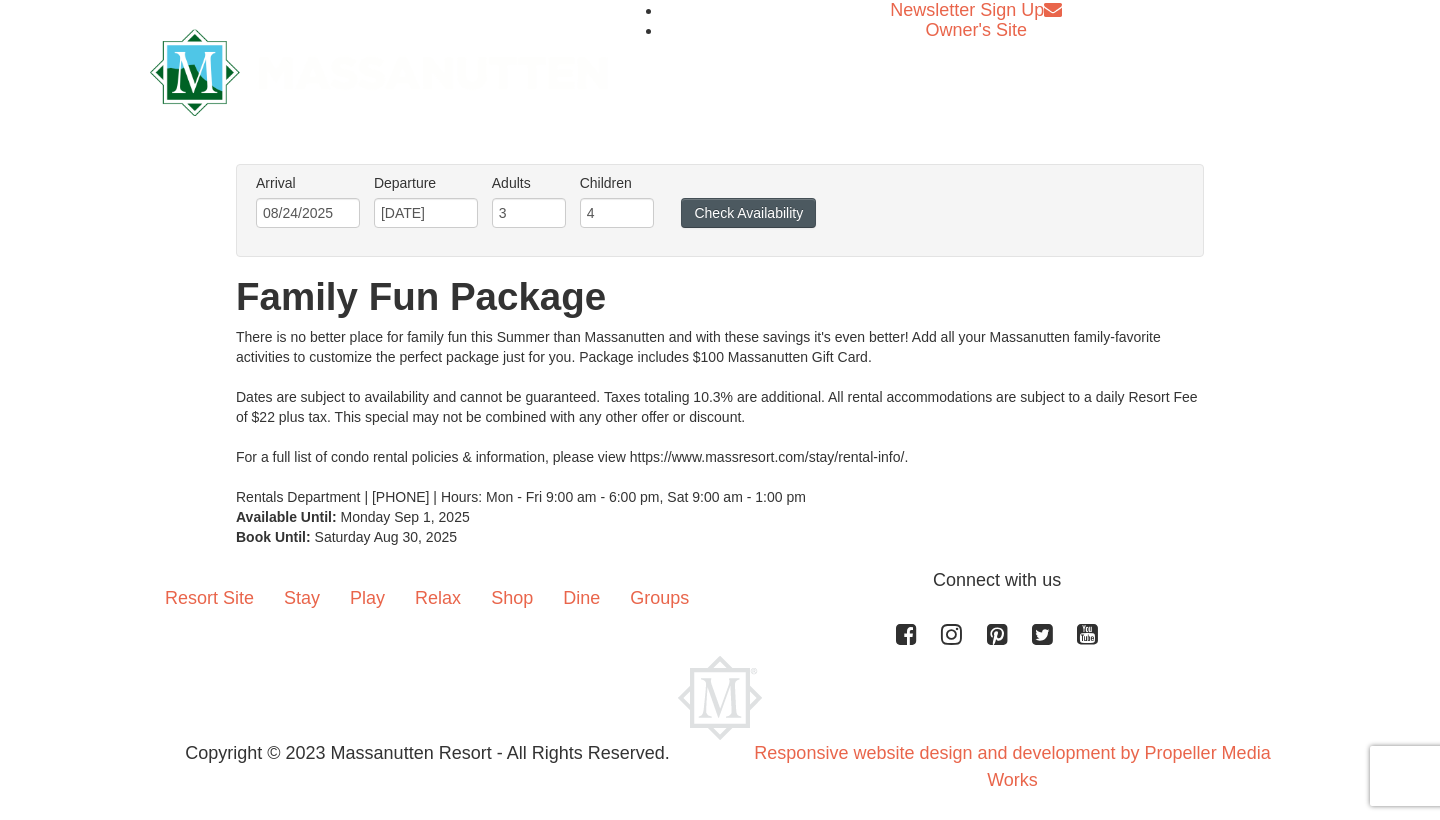 click on "Check Availability" at bounding box center [748, 213] 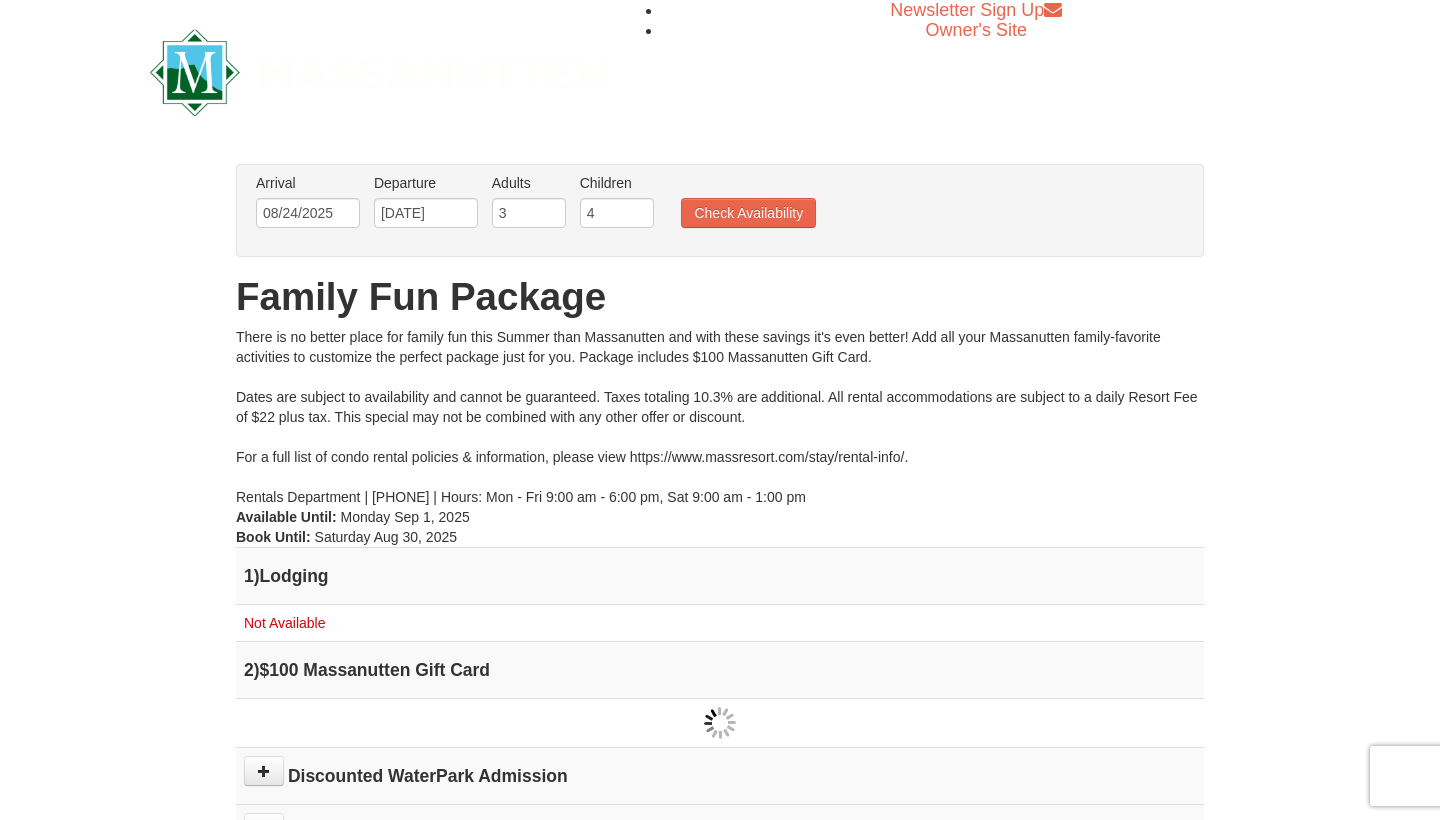 scroll, scrollTop: 0, scrollLeft: 0, axis: both 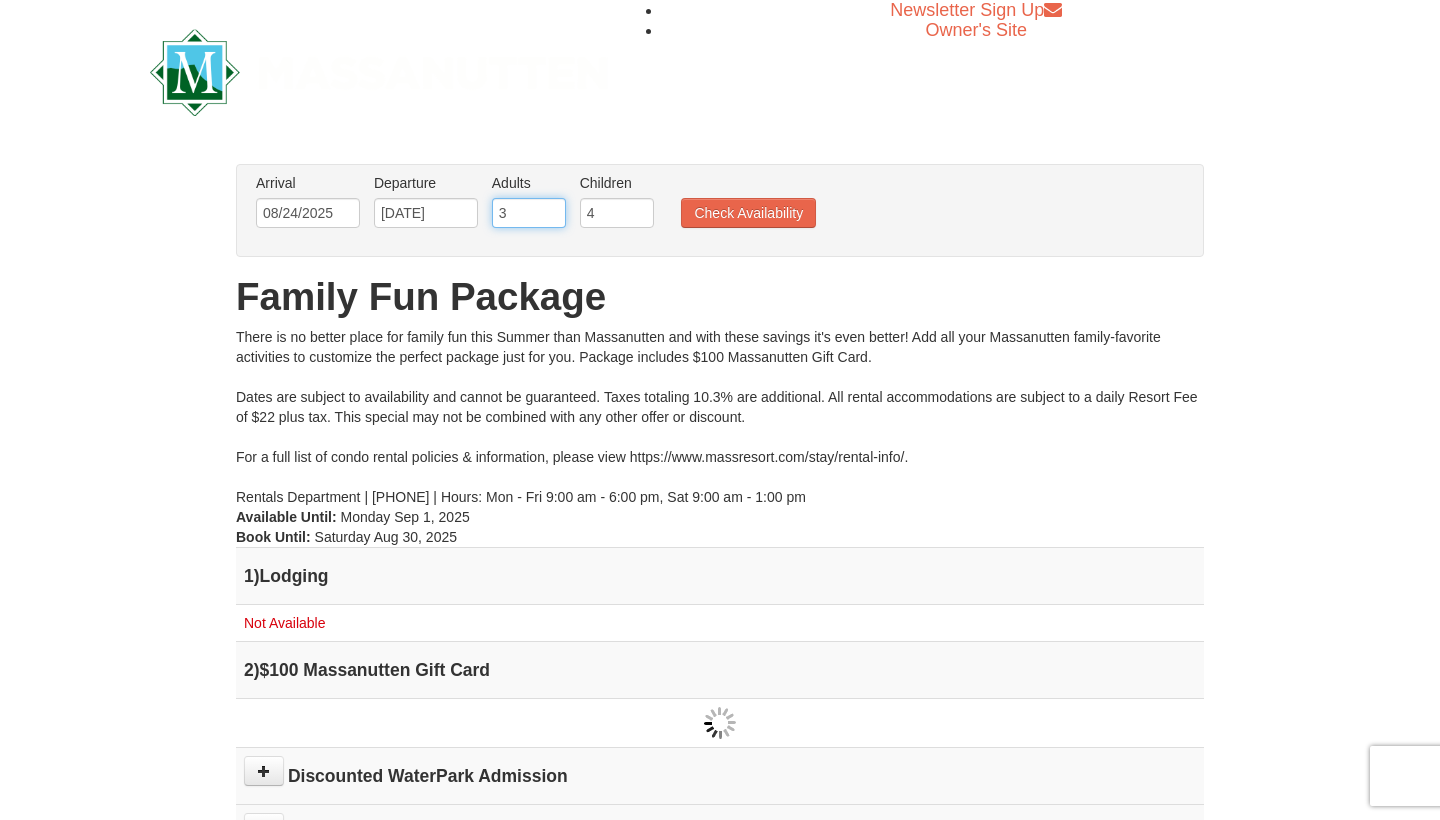 type on "2" 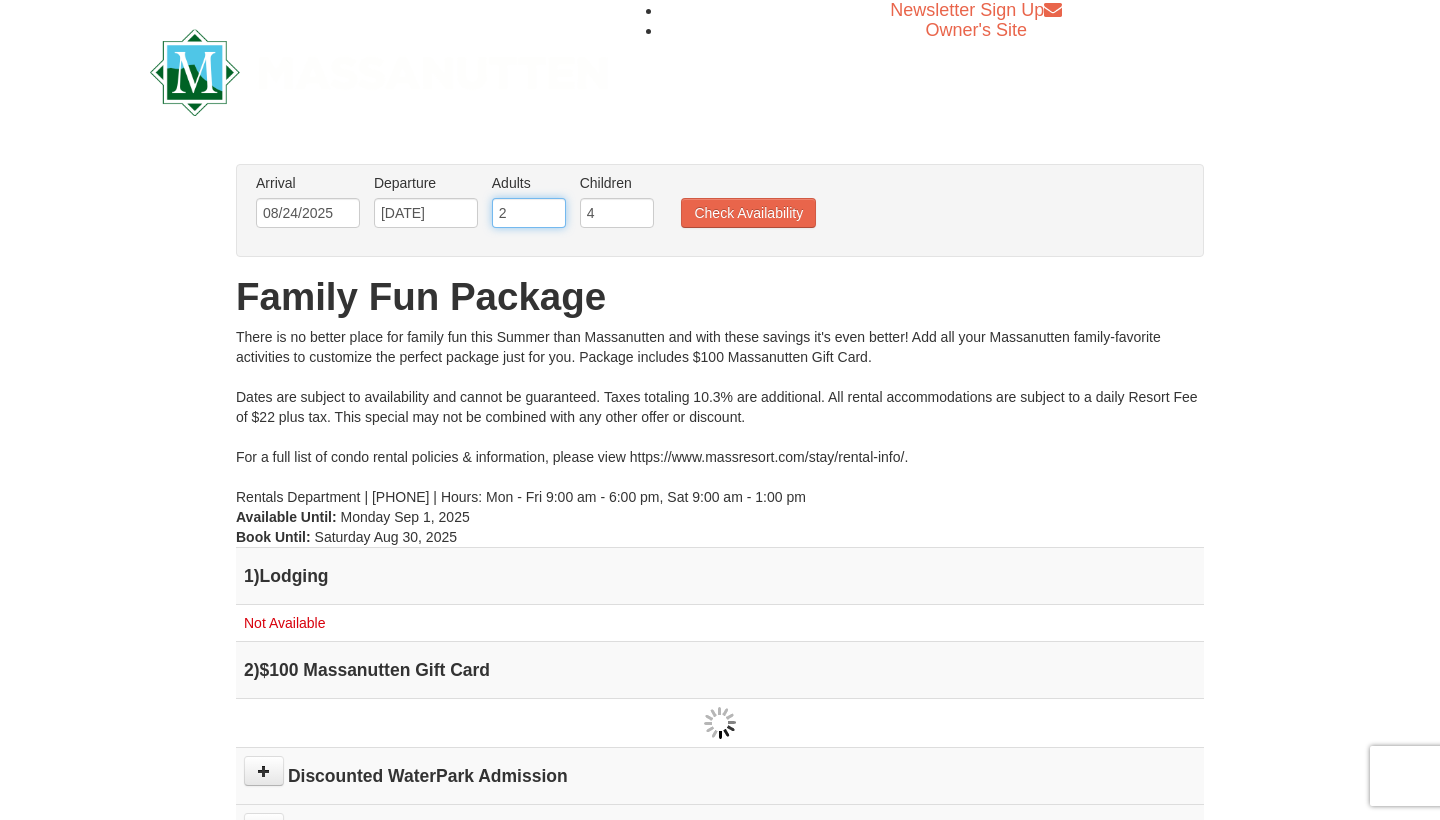 click on "2" at bounding box center (529, 213) 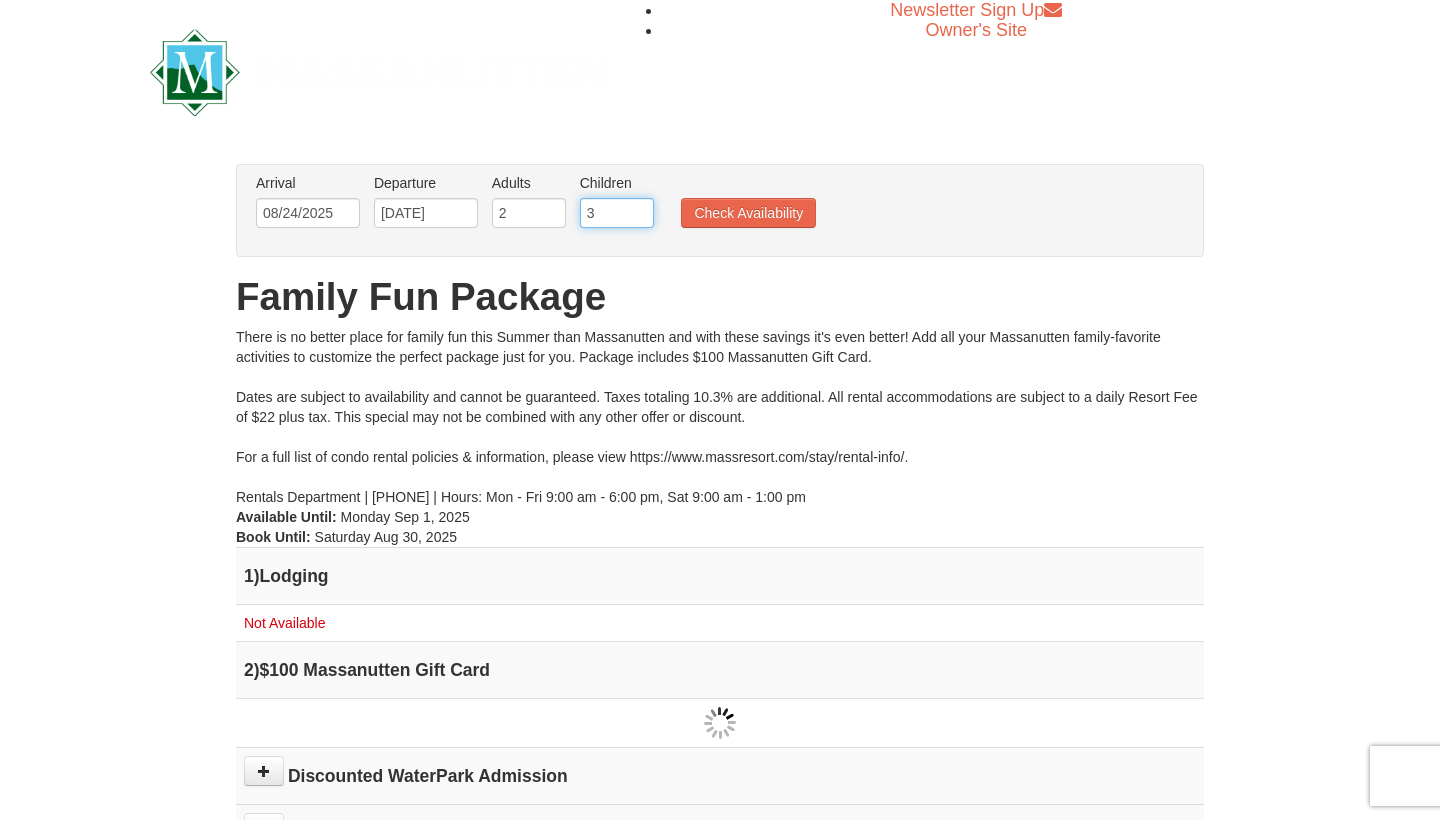 click on "3" at bounding box center (617, 213) 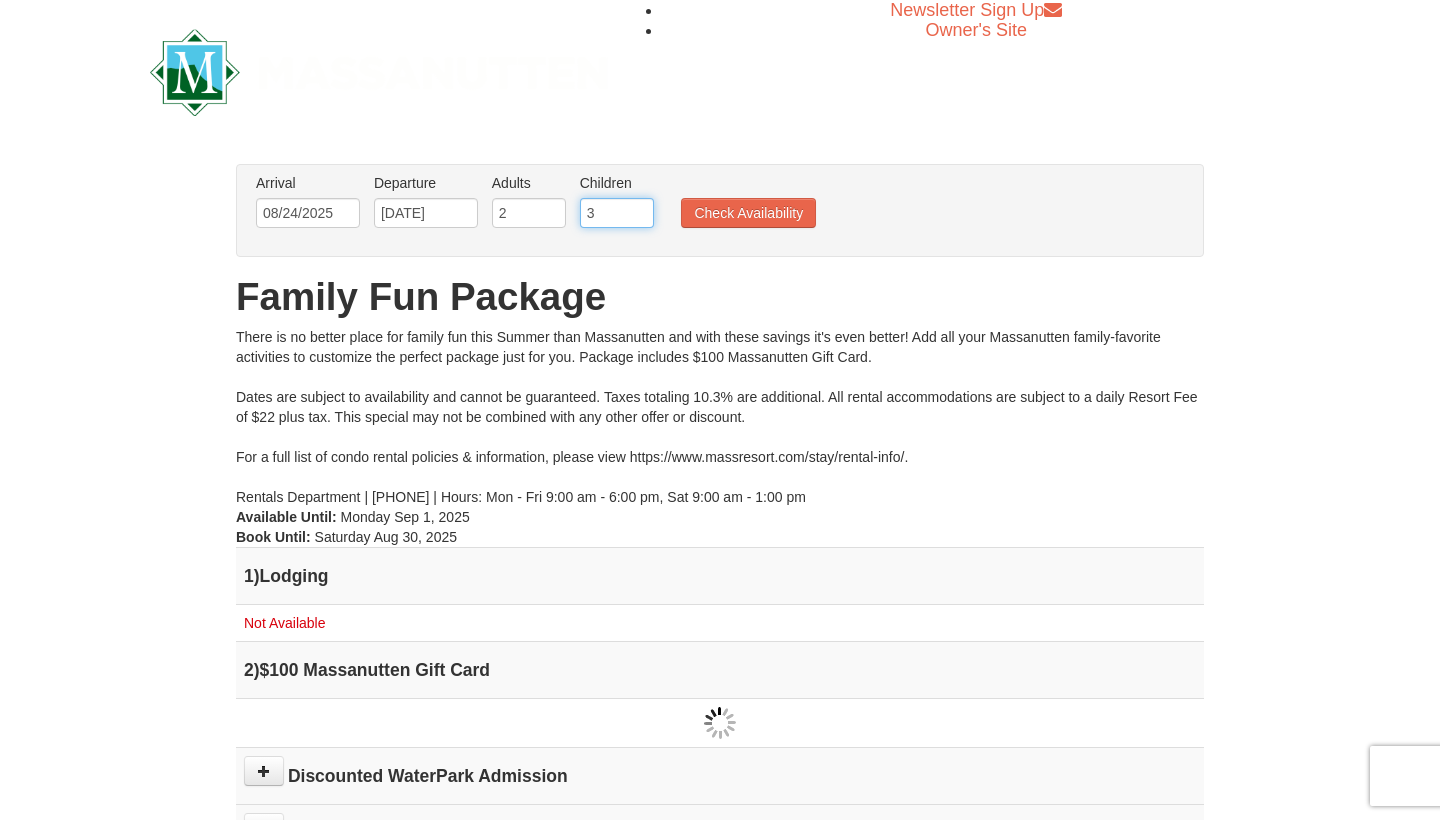 type on "2" 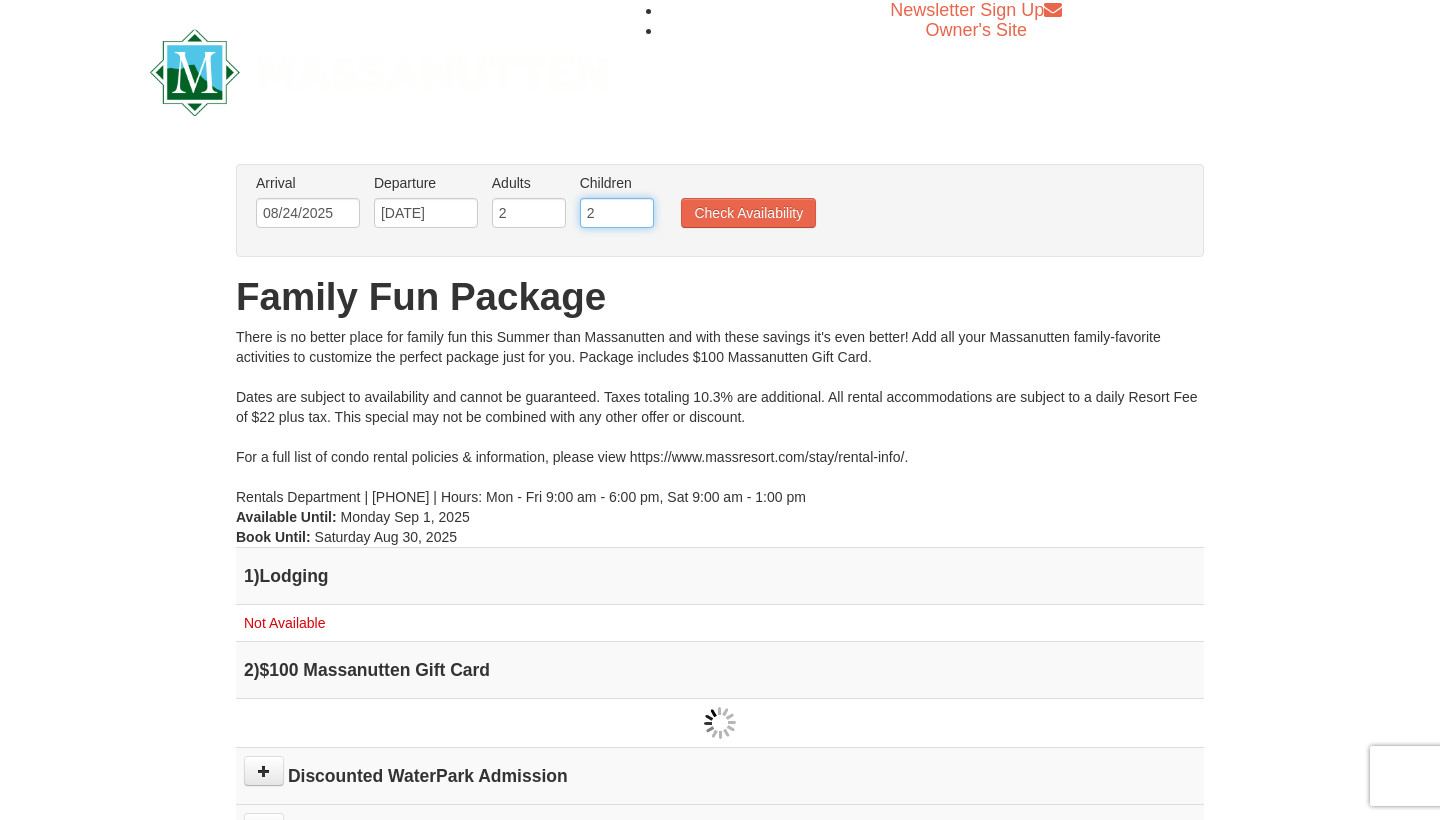 click on "2" at bounding box center [617, 213] 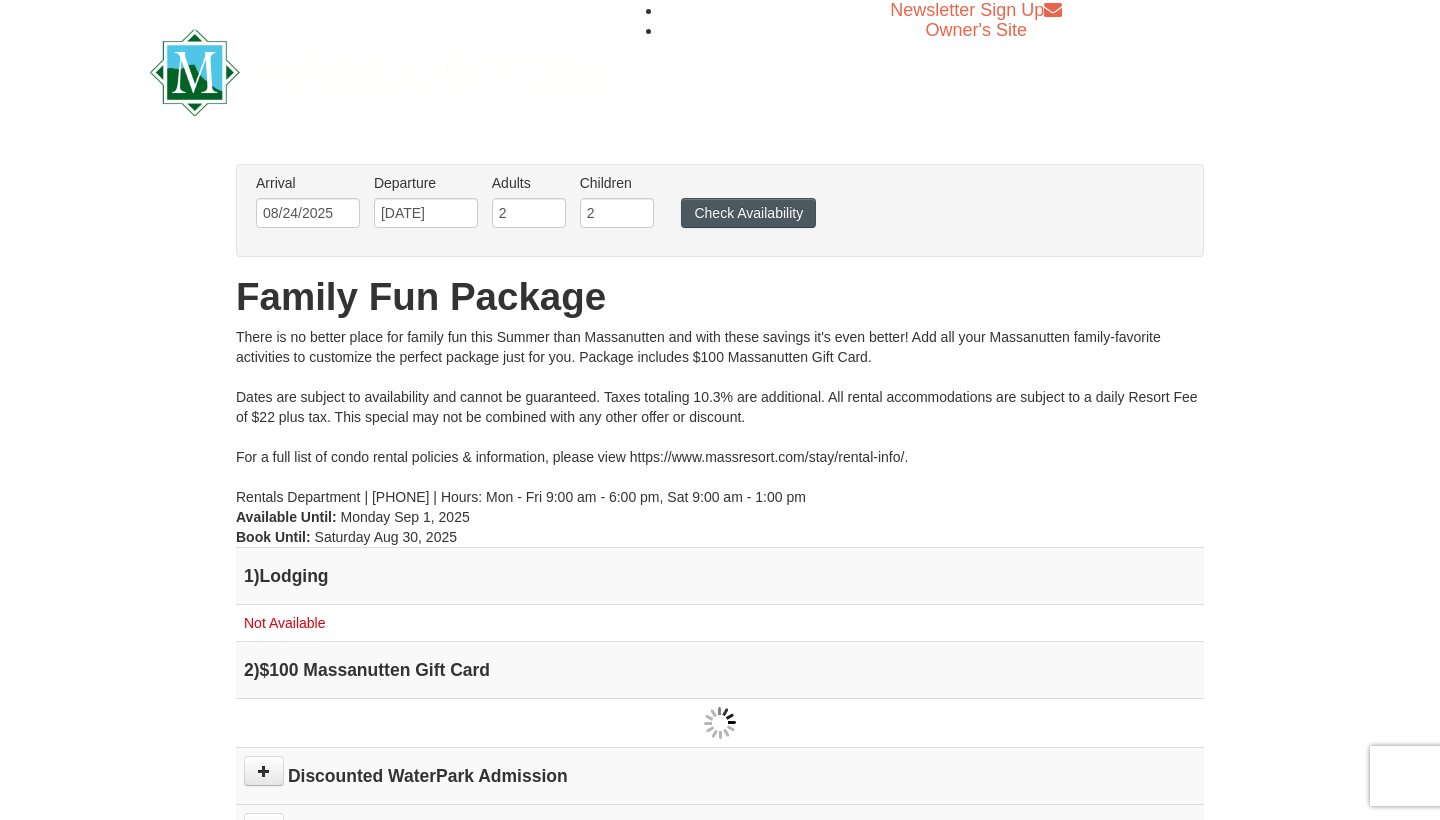 click on "Check Availability" at bounding box center (748, 213) 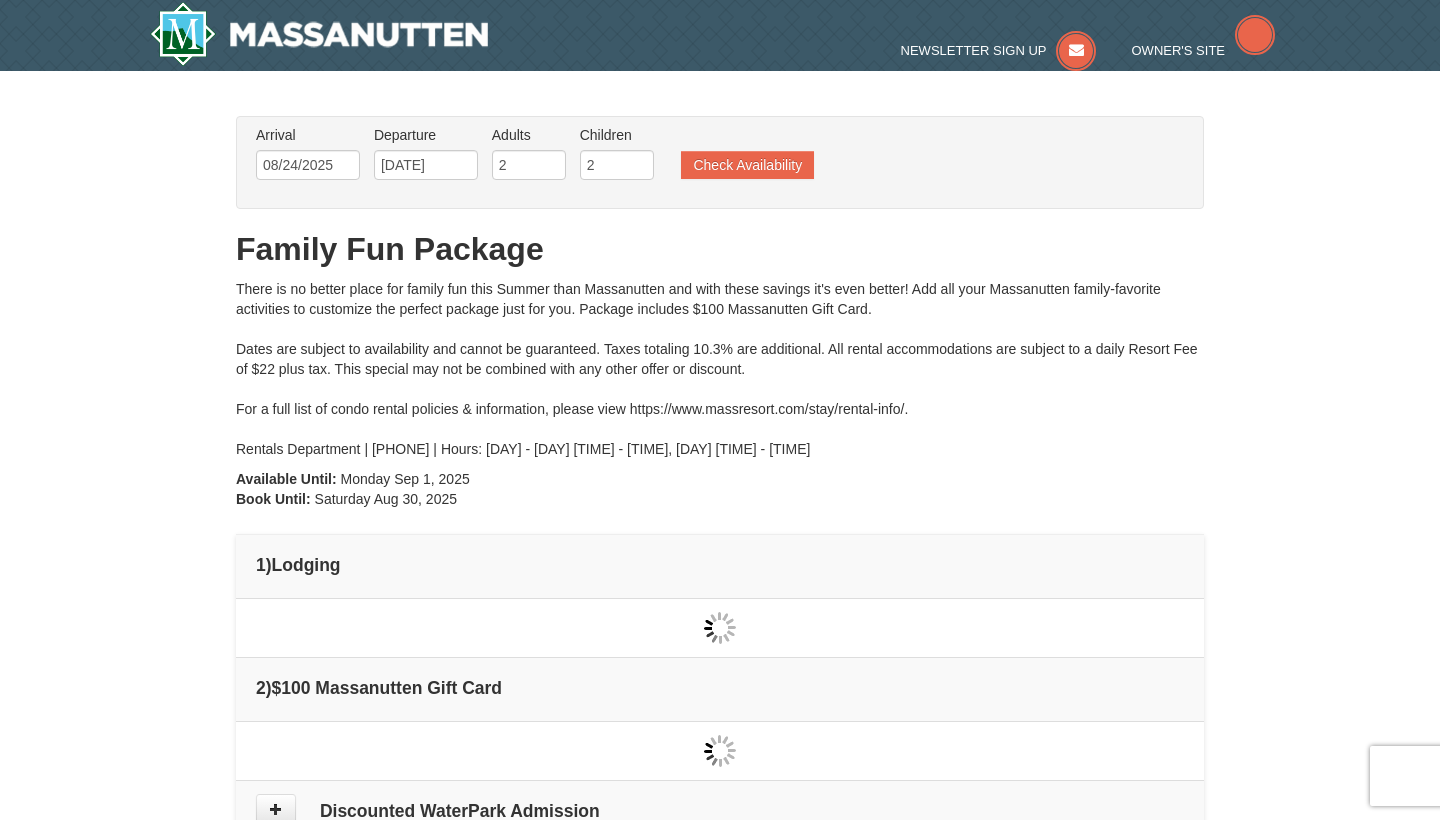 scroll, scrollTop: 0, scrollLeft: 0, axis: both 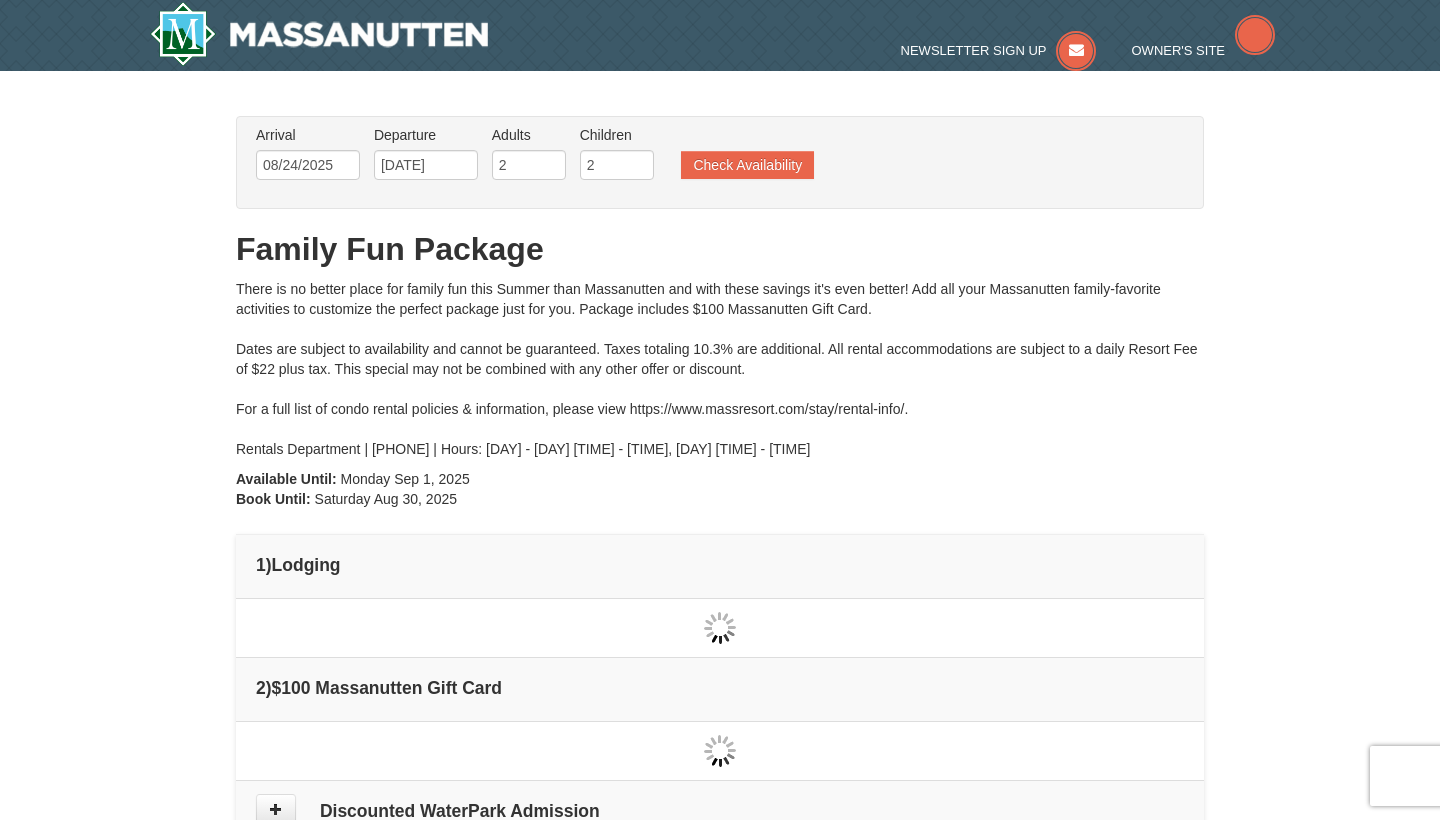 type on "08/24/2025" 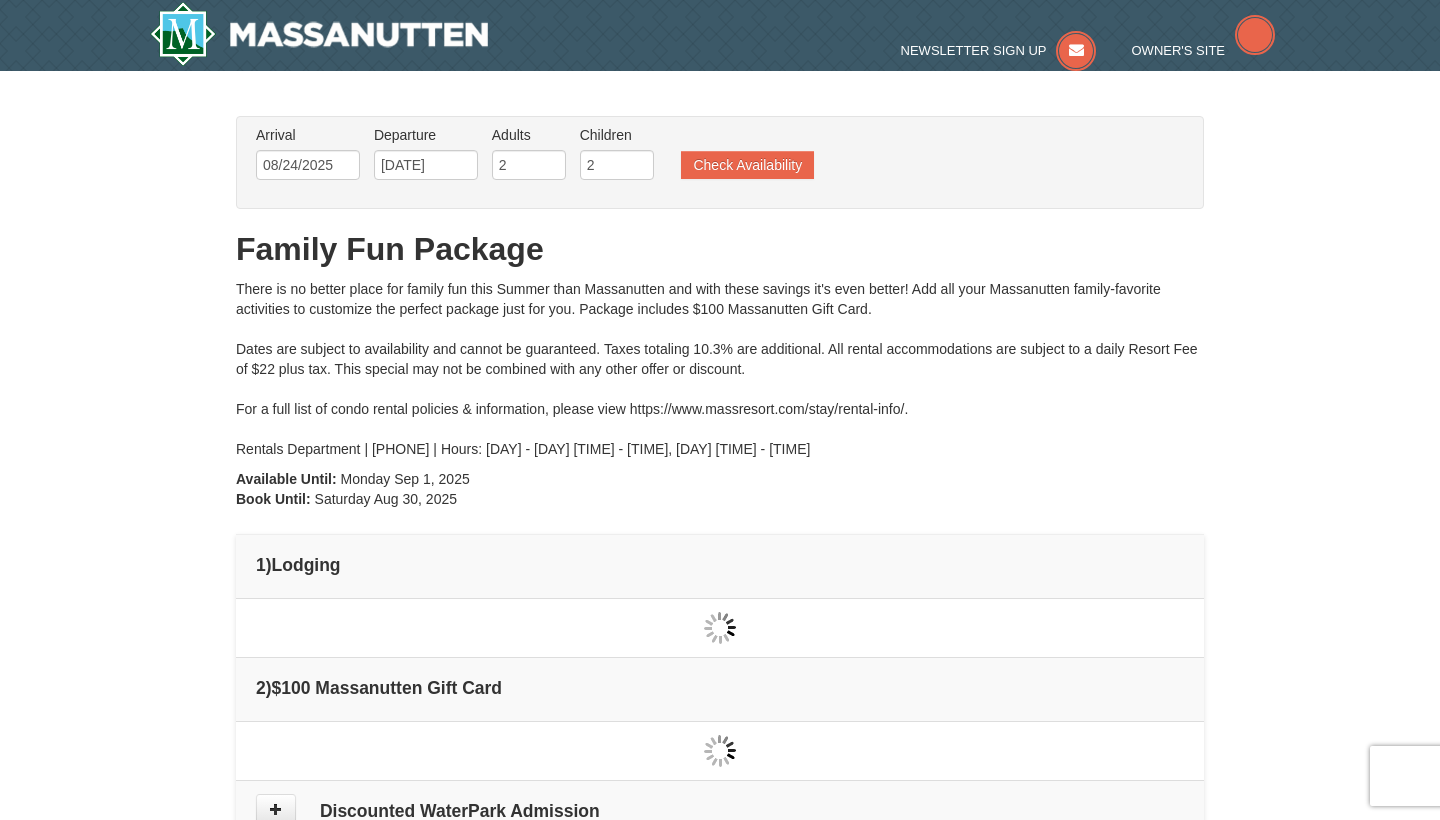 scroll, scrollTop: 0, scrollLeft: 0, axis: both 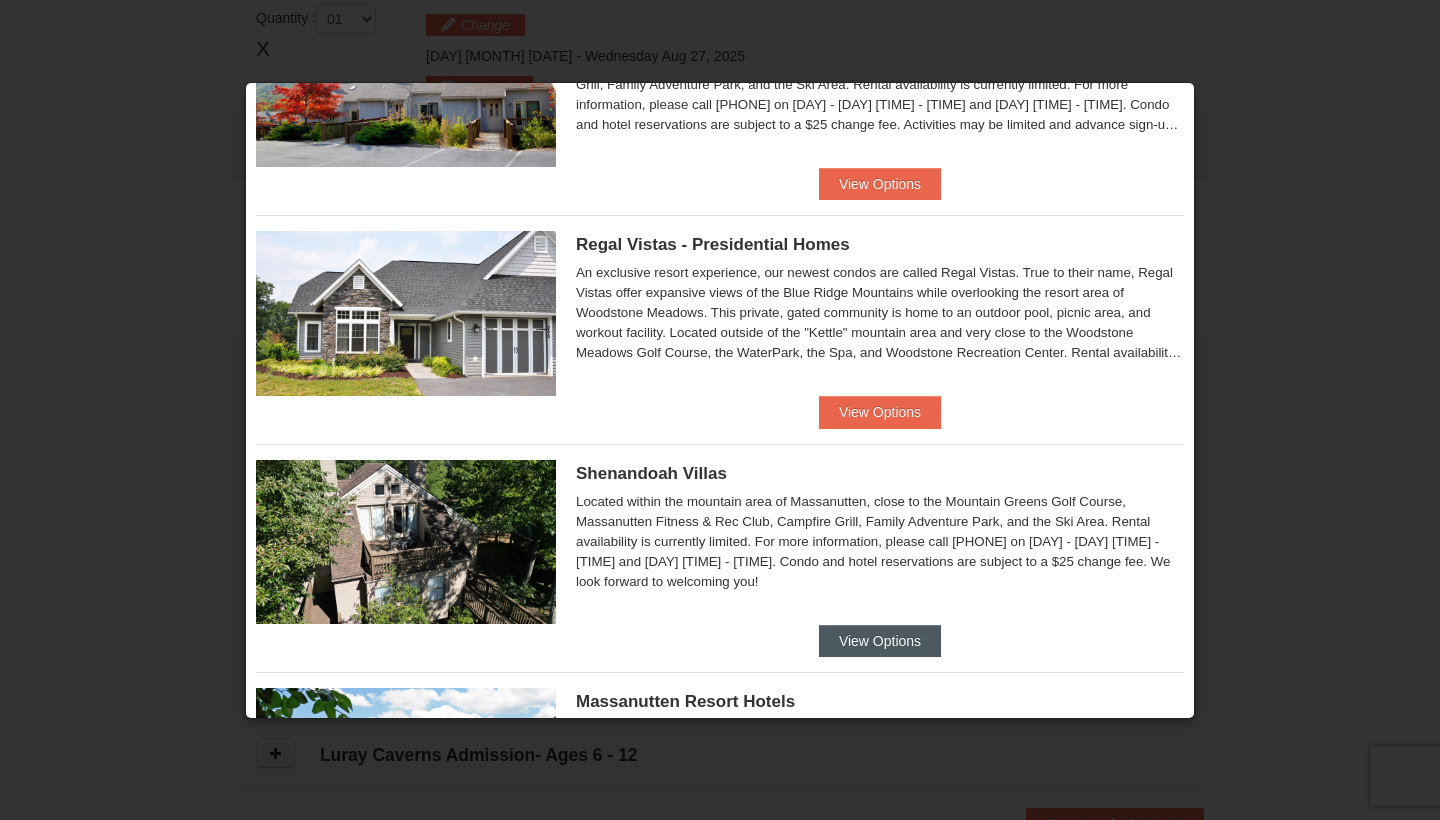 click on "View Options" at bounding box center (880, 641) 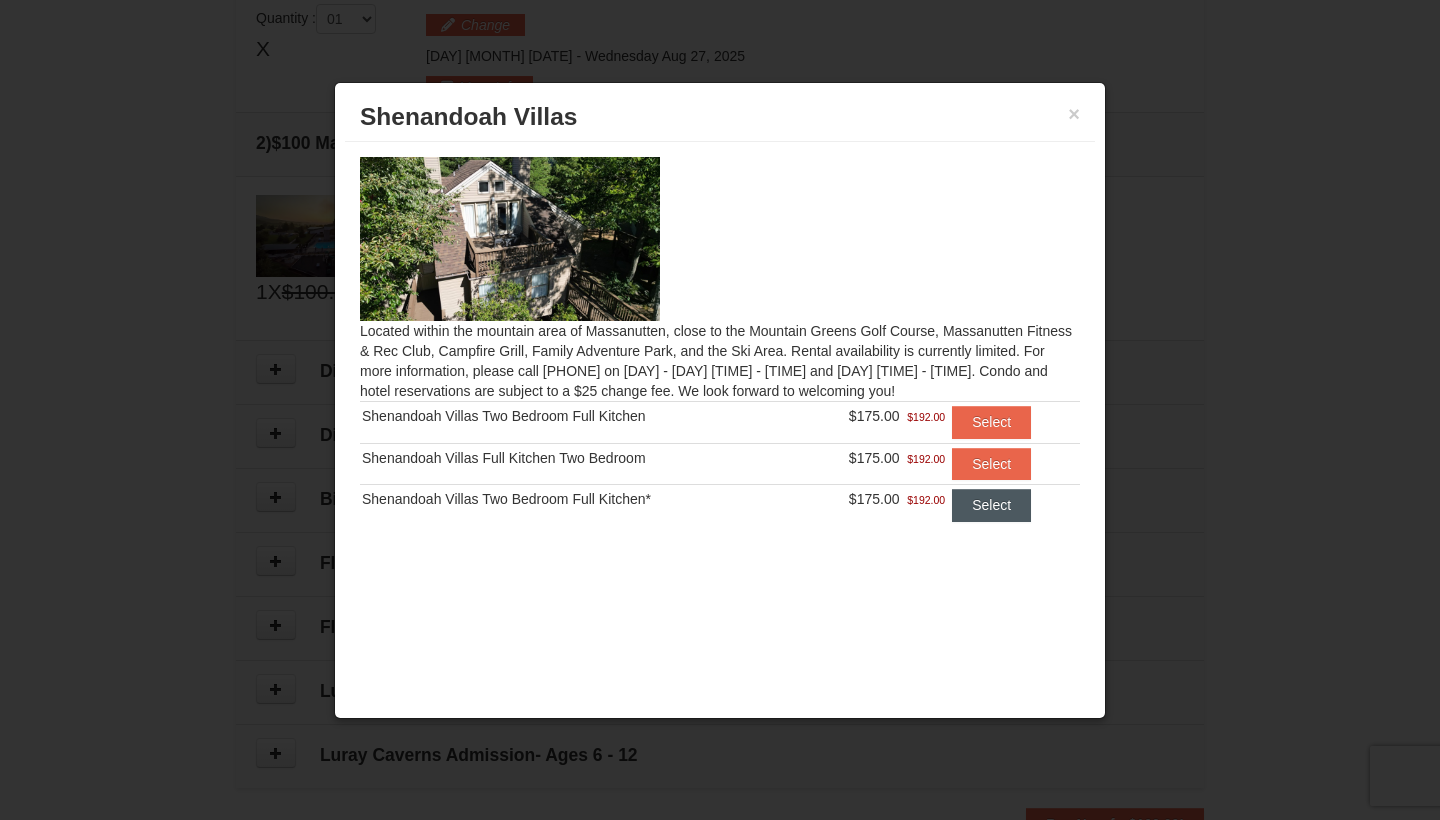 click on "Select" at bounding box center (991, 505) 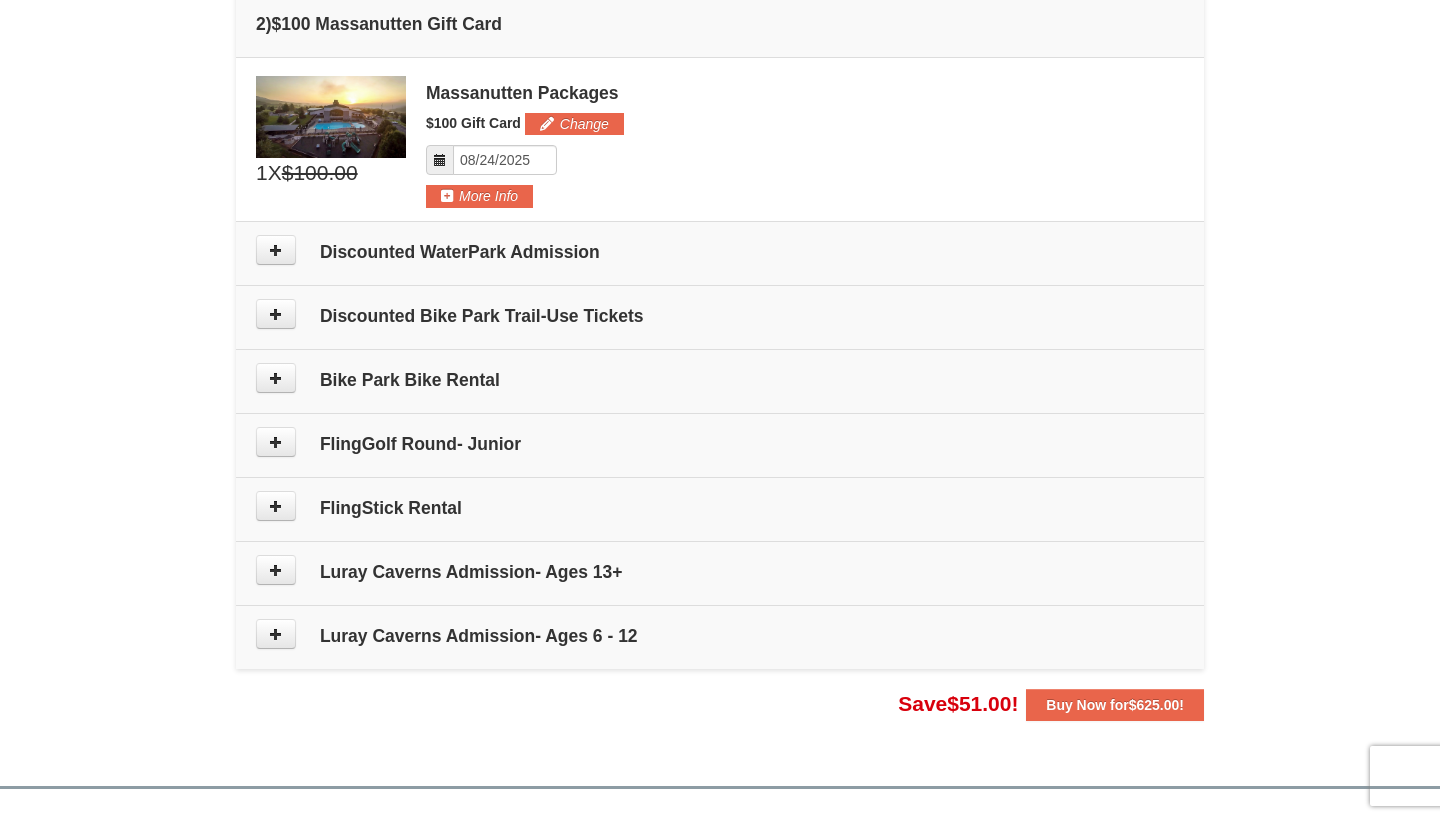 scroll, scrollTop: 816, scrollLeft: 0, axis: vertical 